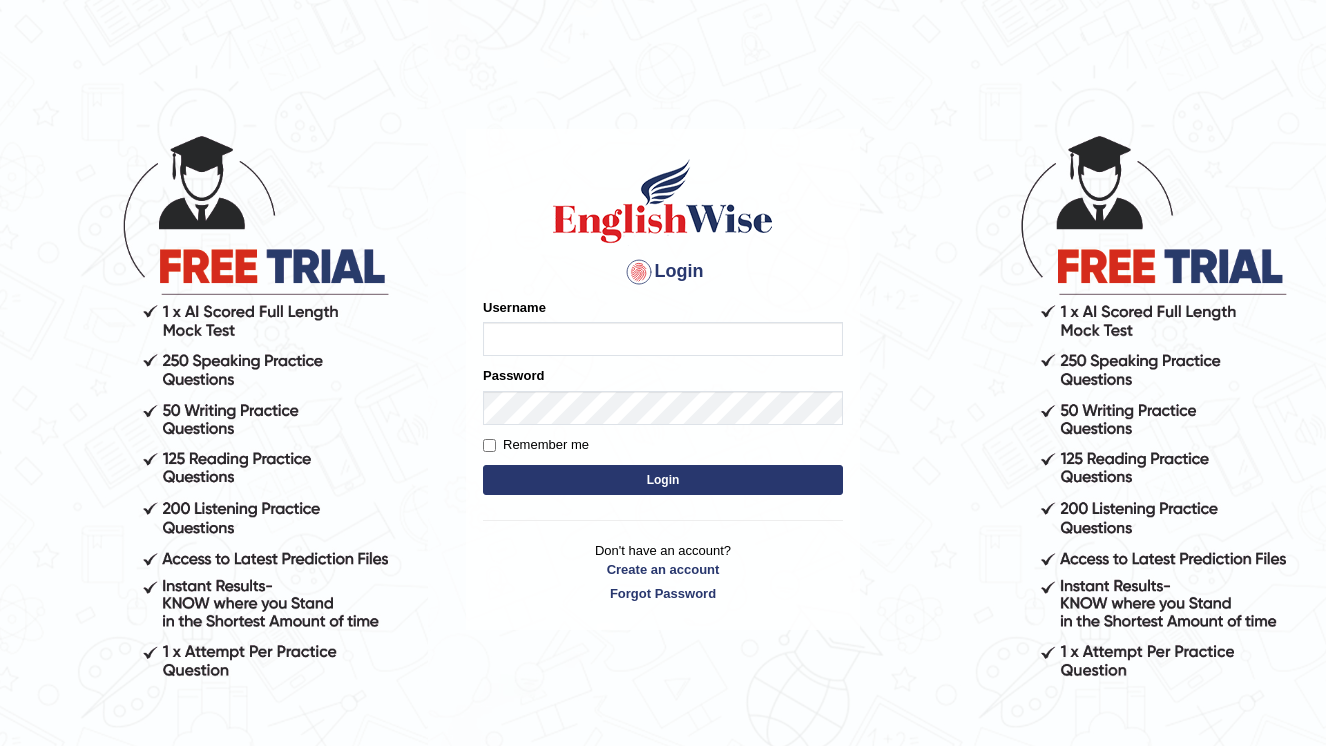 scroll, scrollTop: 0, scrollLeft: 0, axis: both 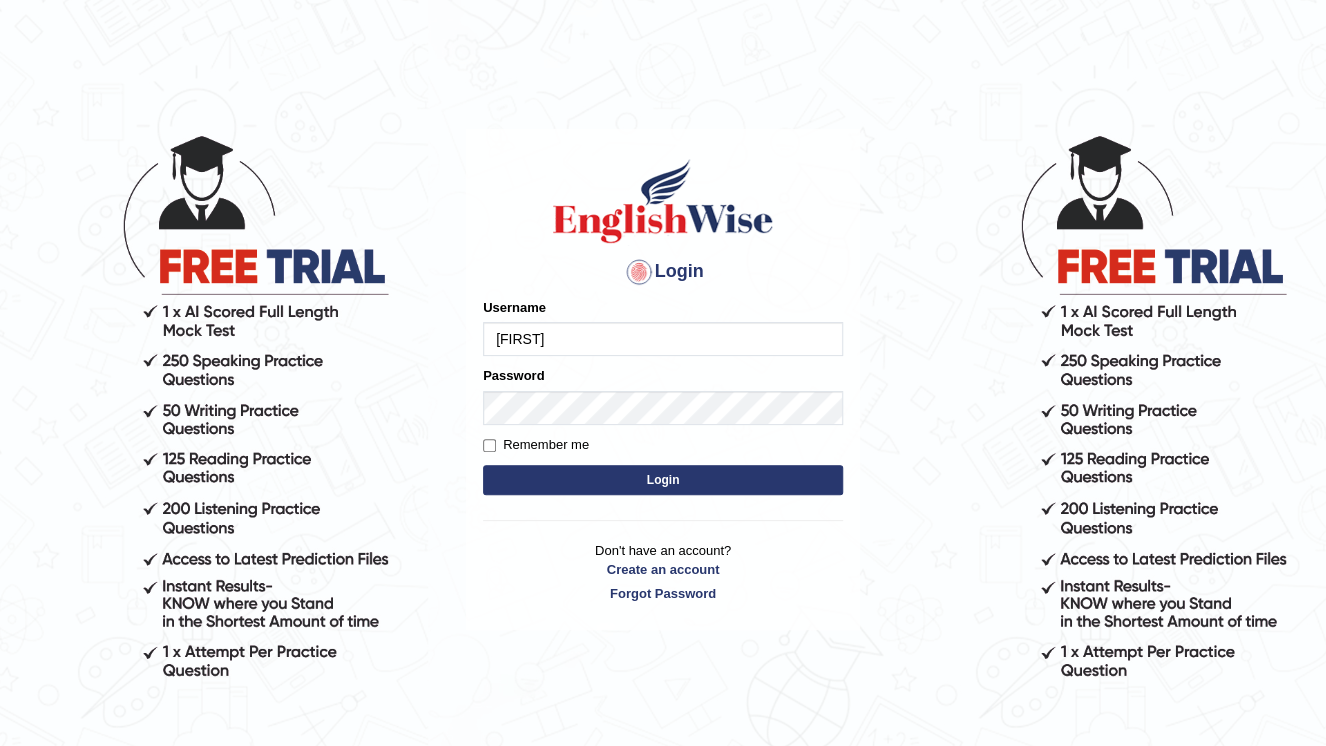 type on "Abanoubsaid" 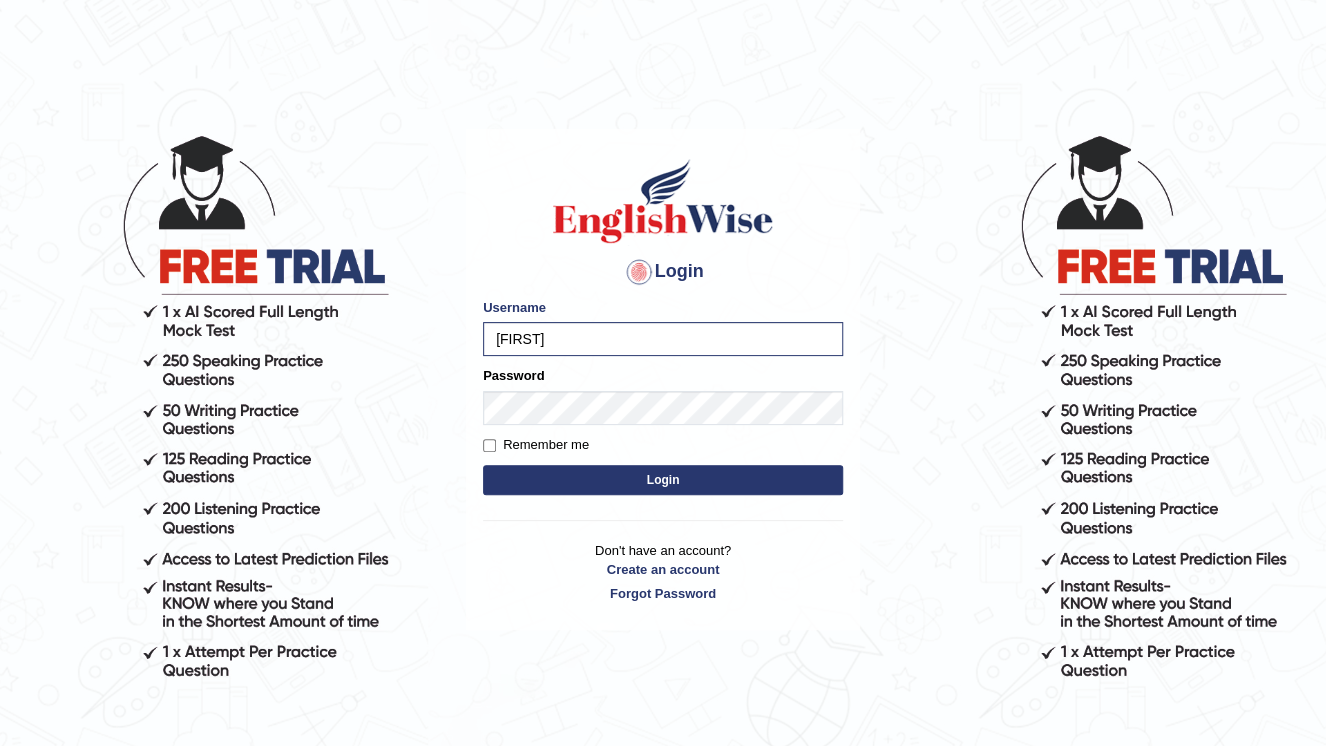 click on "Login" at bounding box center [663, 480] 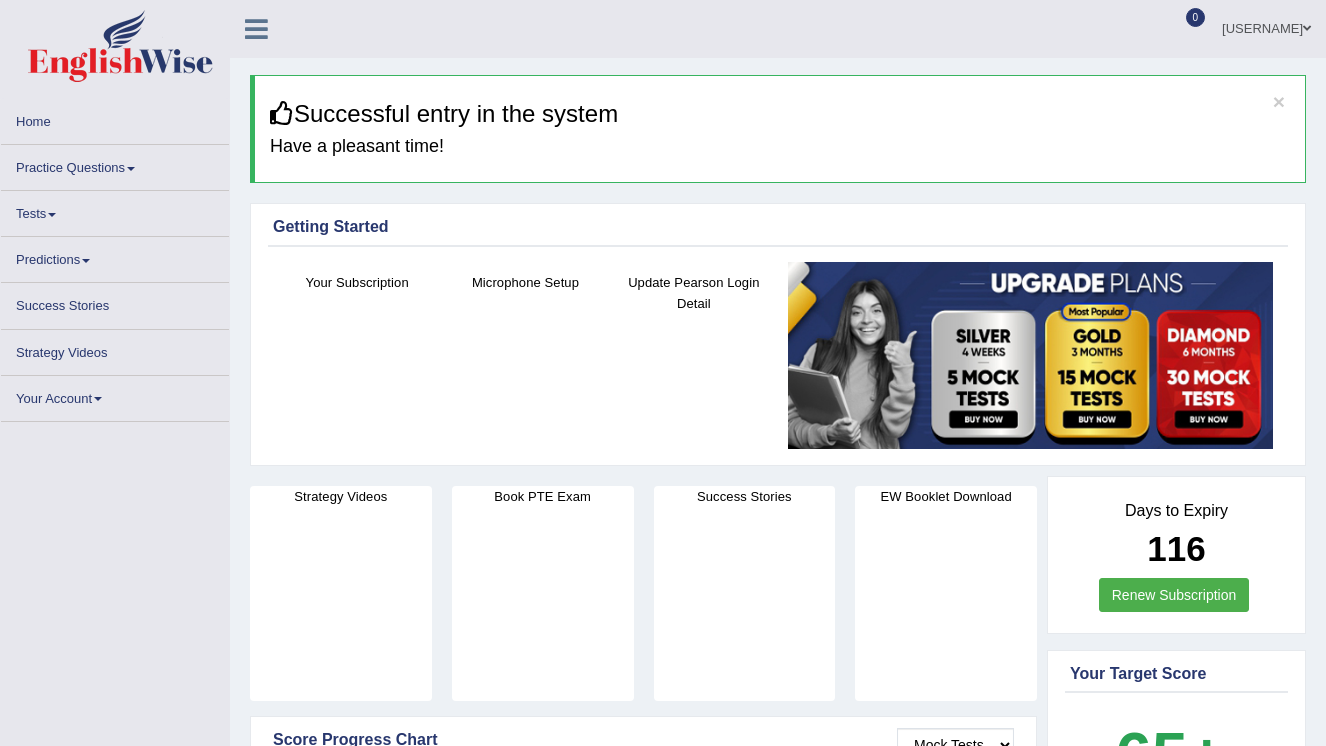 scroll, scrollTop: 0, scrollLeft: 0, axis: both 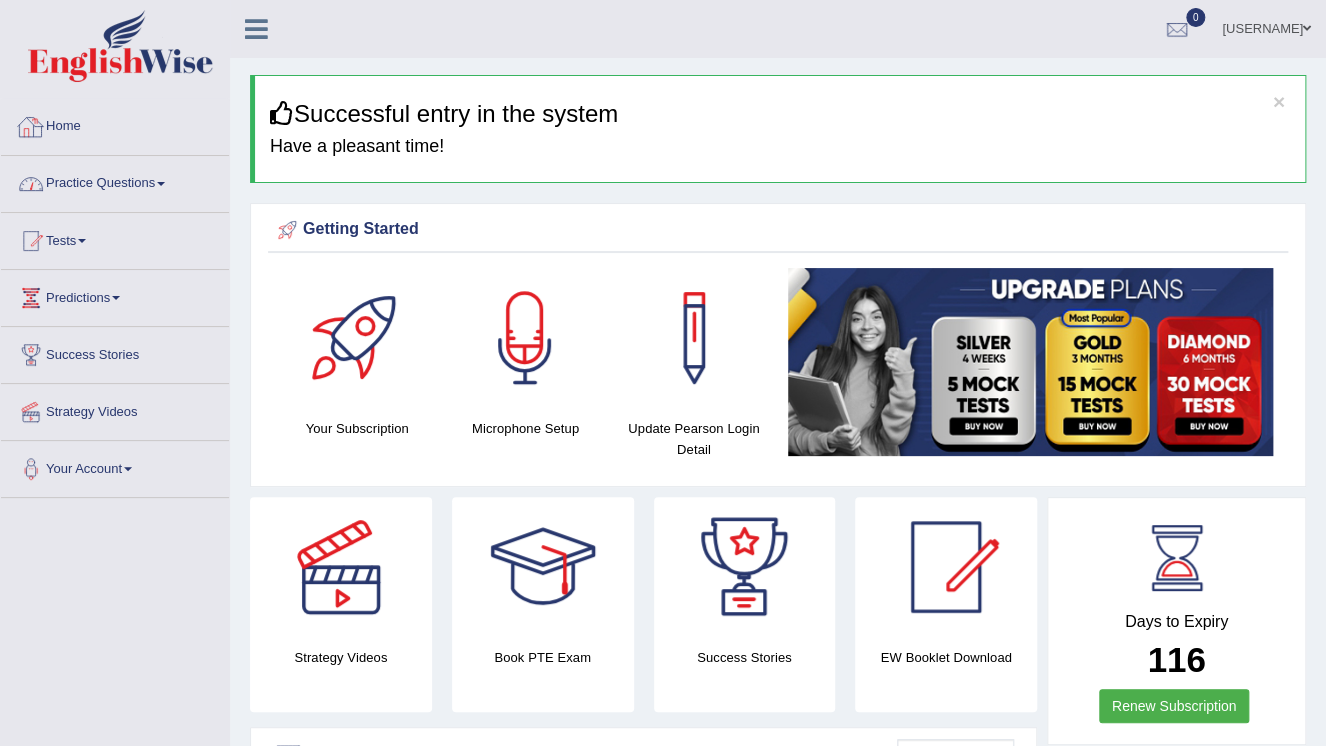 click on "Practice Questions" at bounding box center [115, 181] 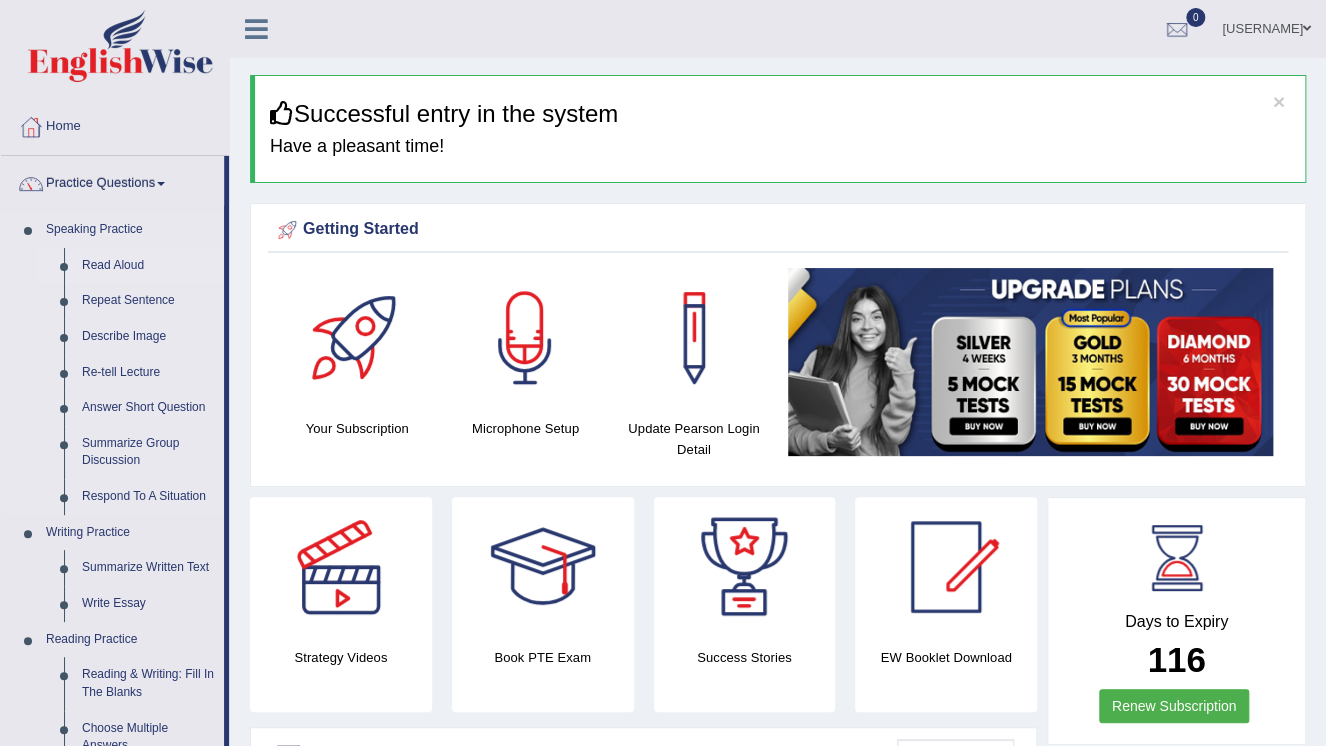 click on "Read Aloud" at bounding box center (148, 266) 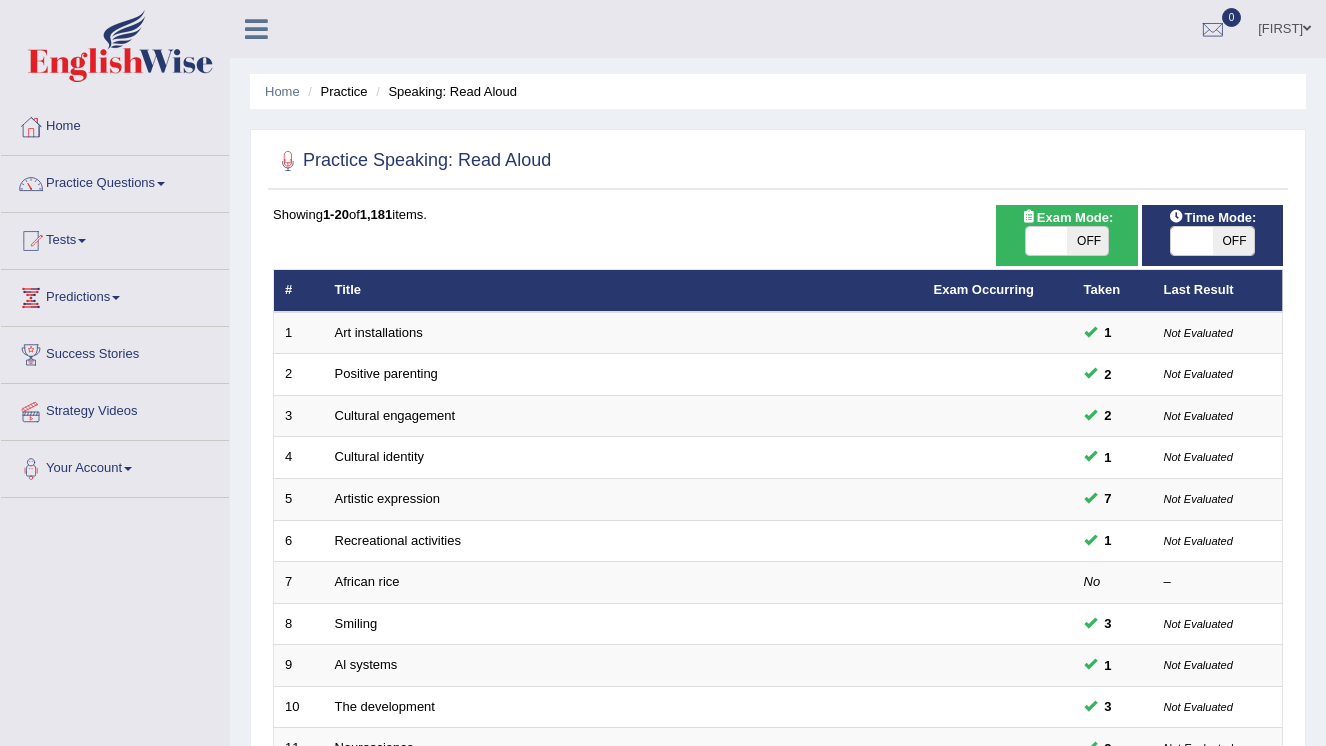 scroll, scrollTop: 0, scrollLeft: 0, axis: both 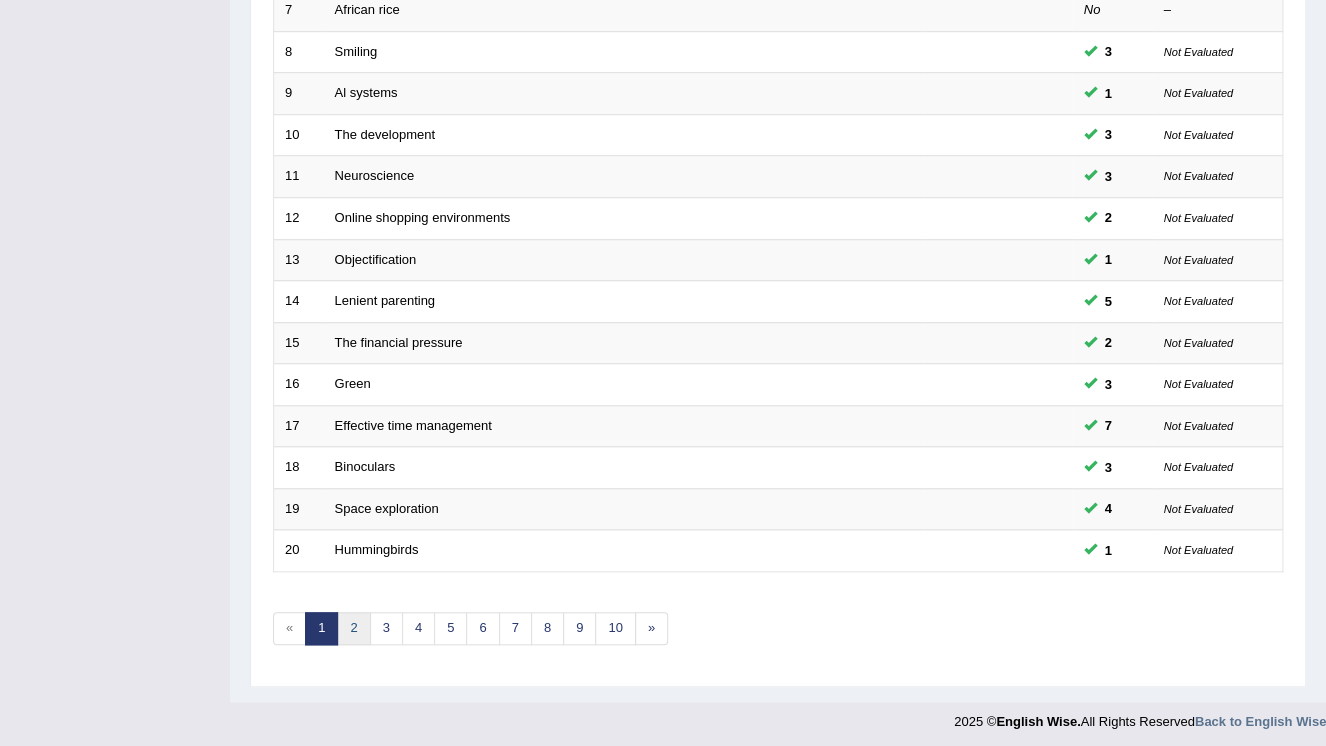 click on "2" at bounding box center [353, 628] 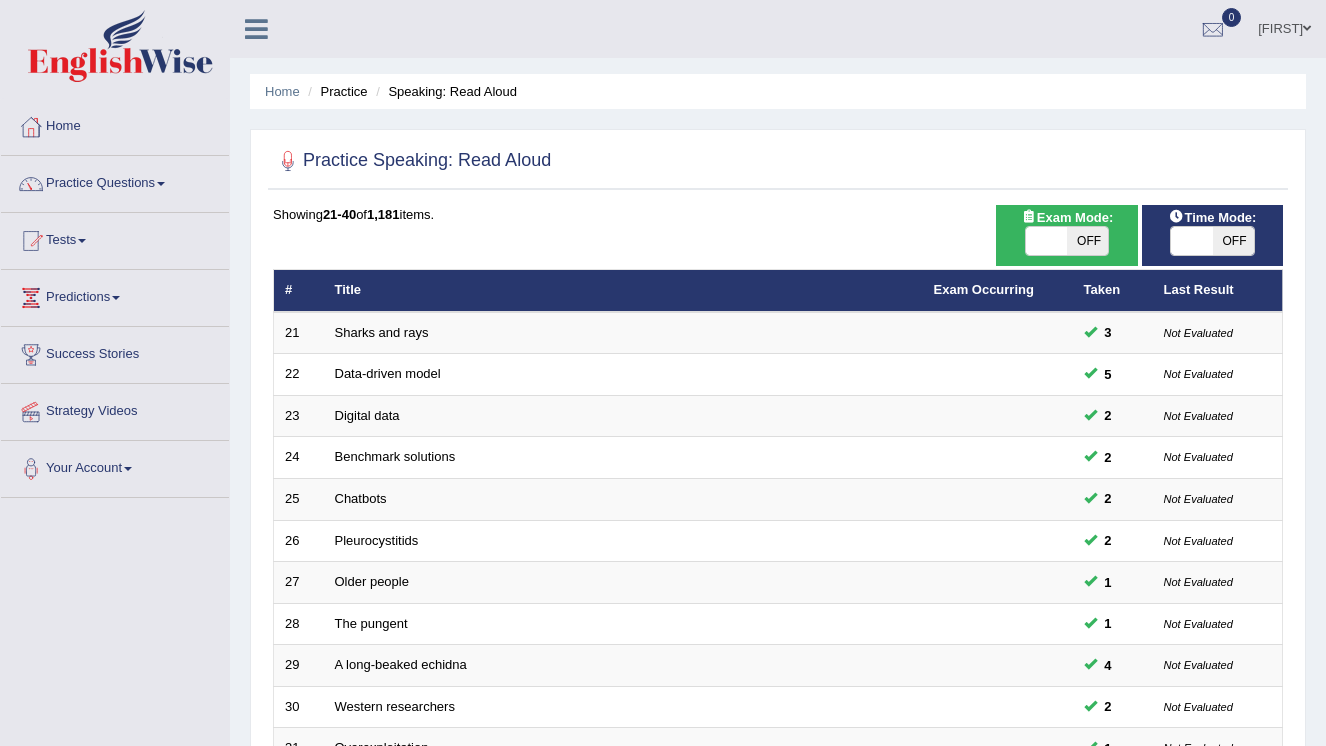 scroll, scrollTop: 0, scrollLeft: 0, axis: both 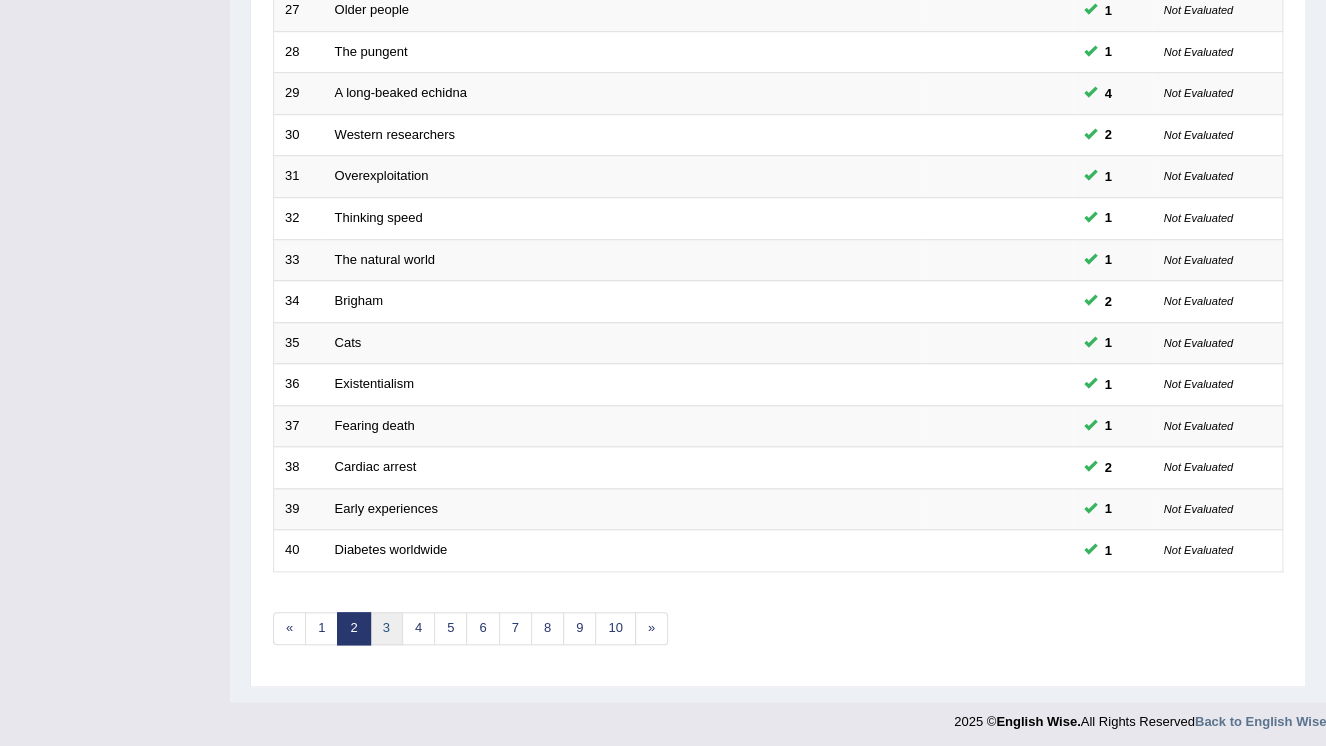 click on "3" at bounding box center [386, 628] 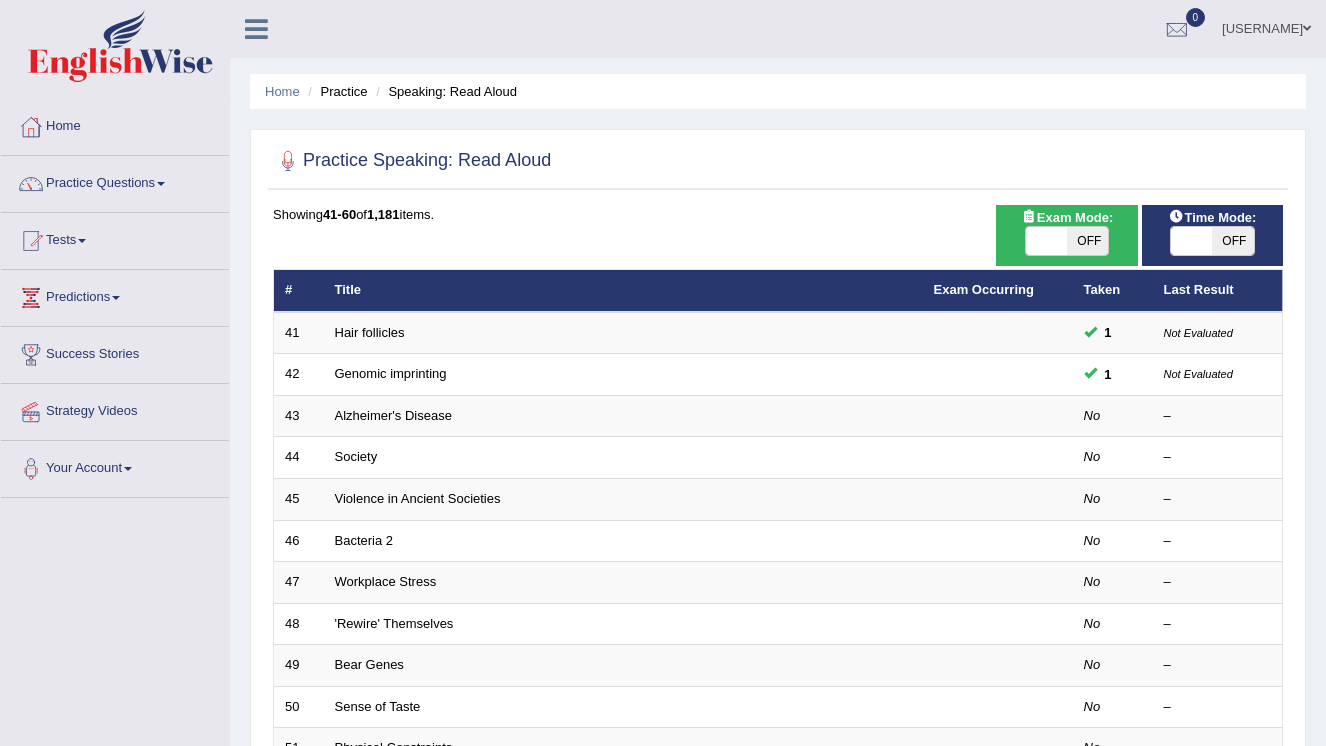 scroll, scrollTop: 0, scrollLeft: 0, axis: both 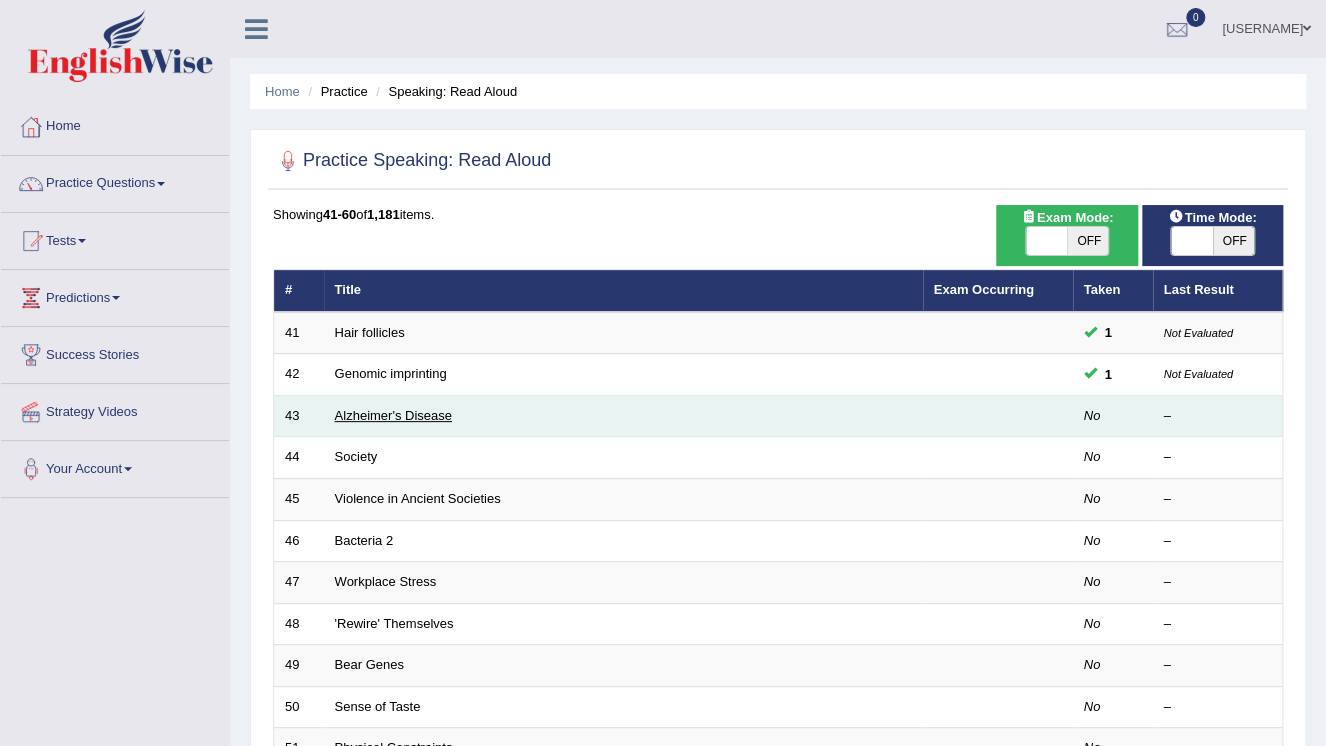 click on "Alzheimer's Disease" at bounding box center [393, 415] 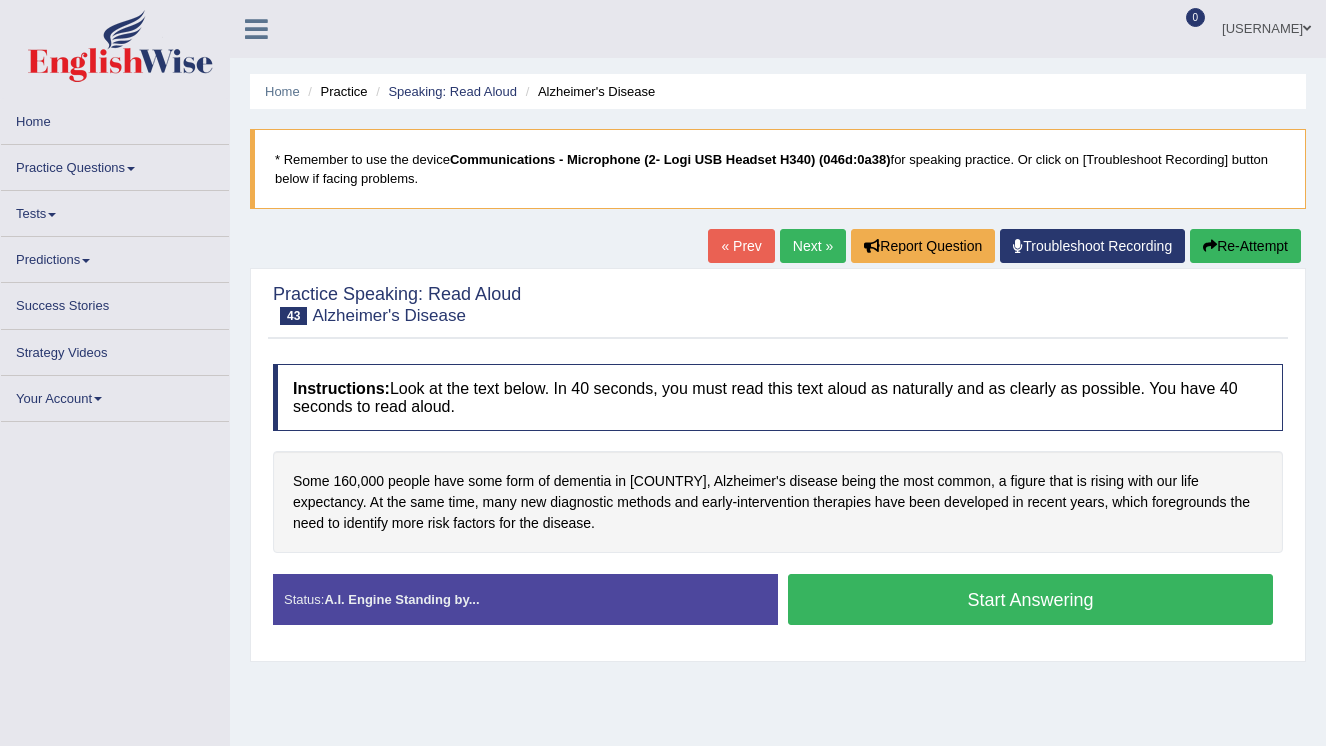 scroll, scrollTop: 0, scrollLeft: 0, axis: both 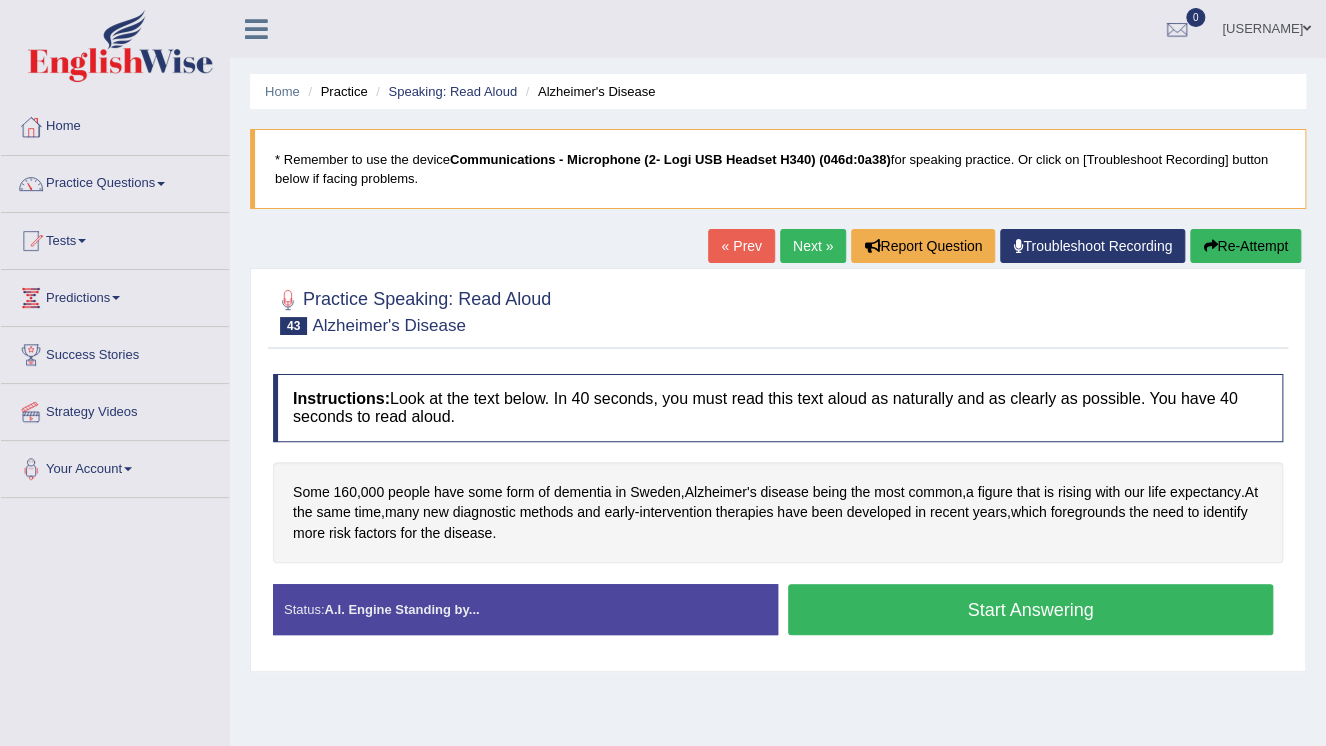 click on "Start Answering" at bounding box center [1030, 609] 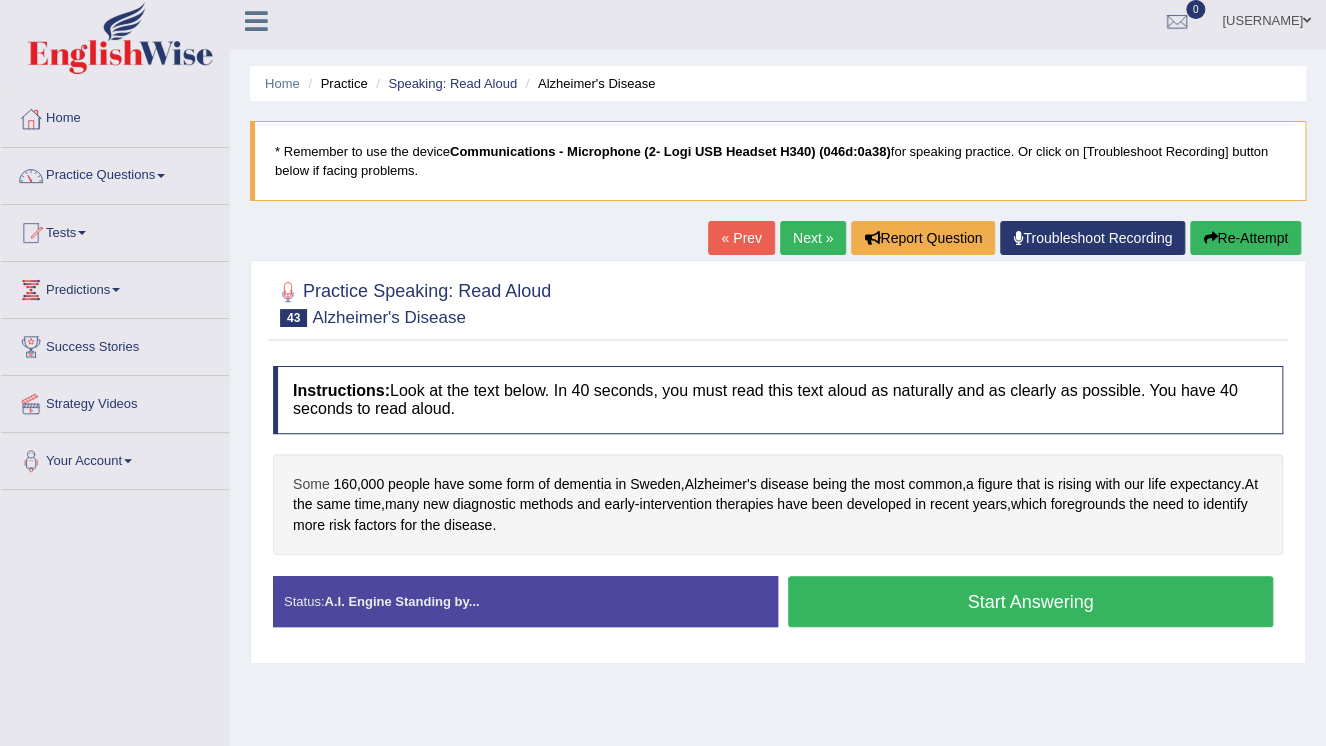 scroll, scrollTop: 0, scrollLeft: 0, axis: both 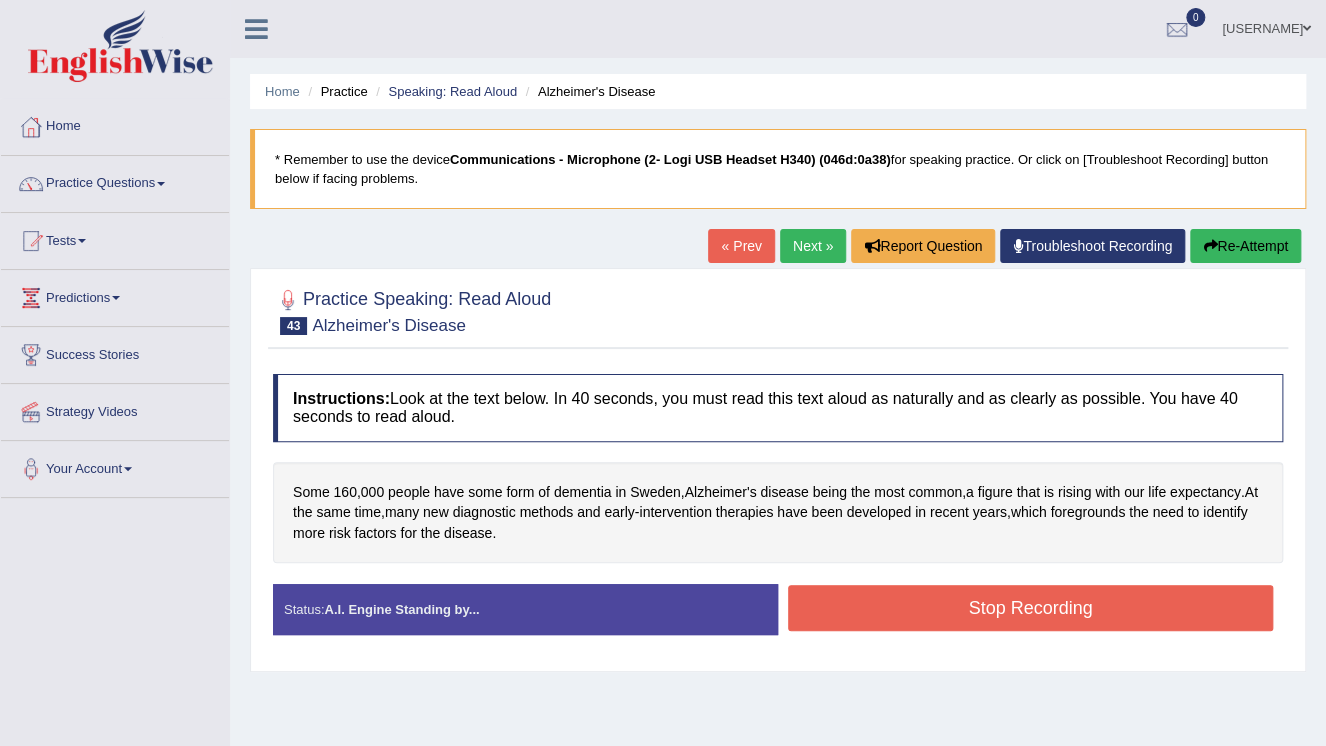 click on "Stop Recording" at bounding box center [1030, 608] 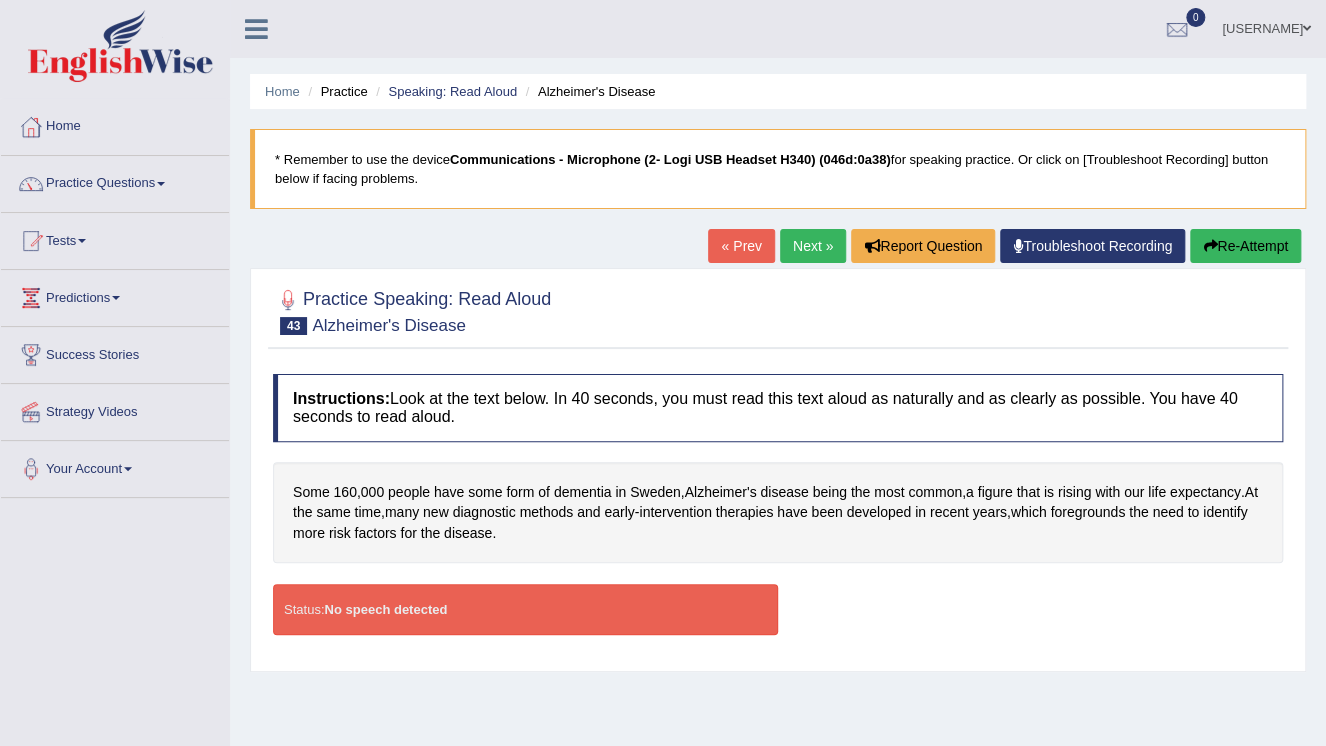 click on "Re-Attempt" at bounding box center [1245, 246] 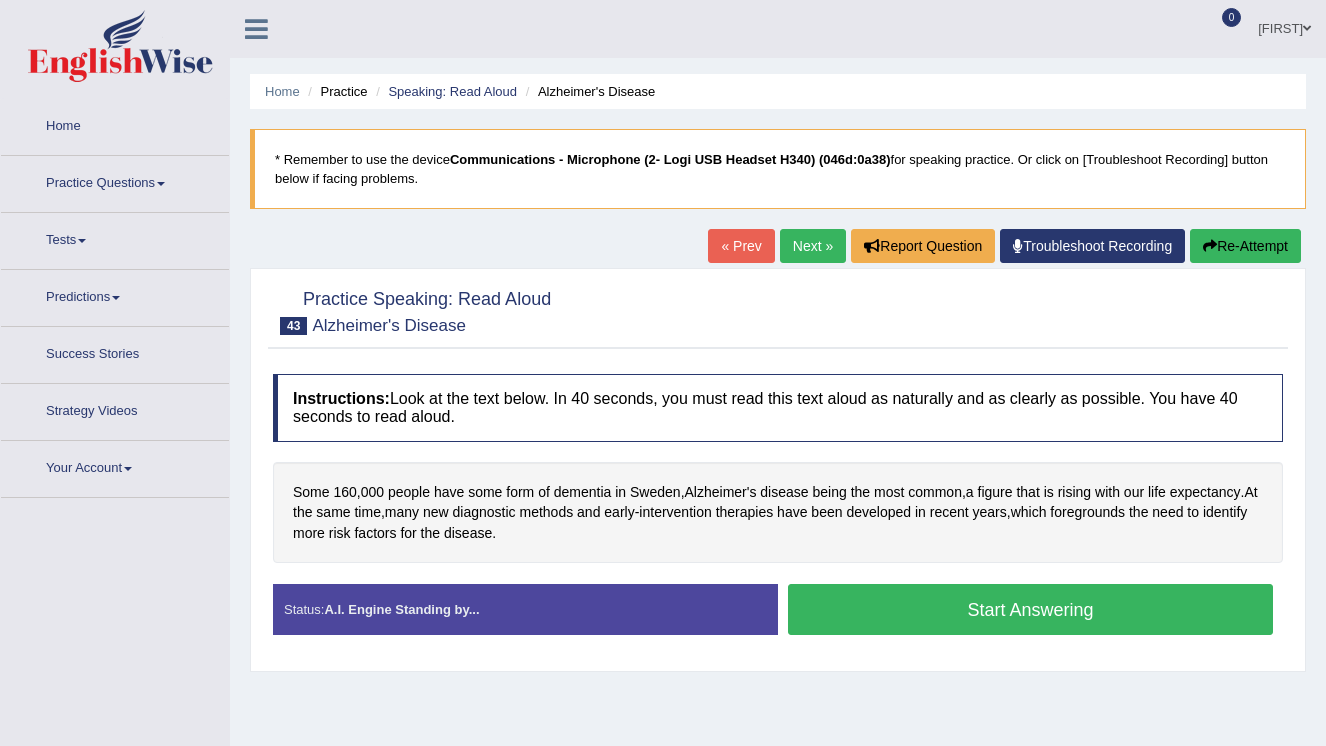 scroll, scrollTop: 0, scrollLeft: 0, axis: both 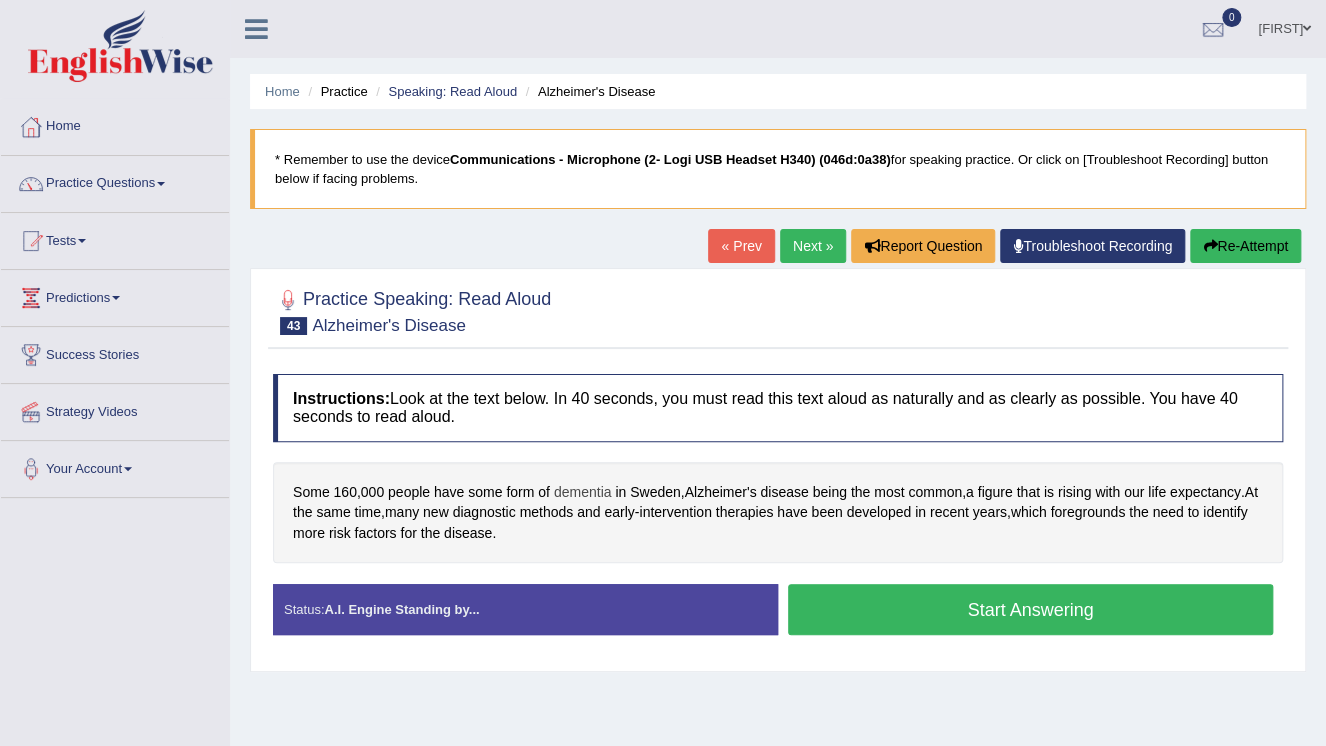 click on "dementia" at bounding box center (583, 492) 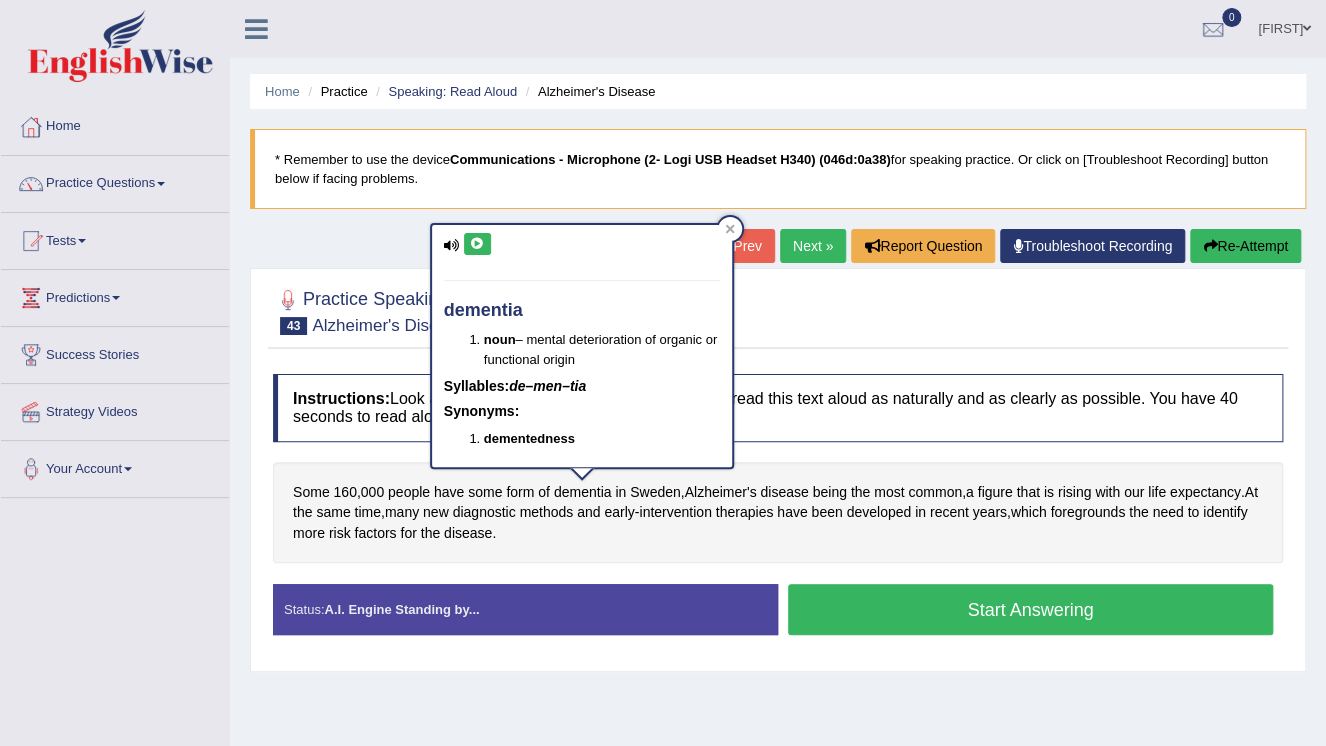 click at bounding box center (477, 244) 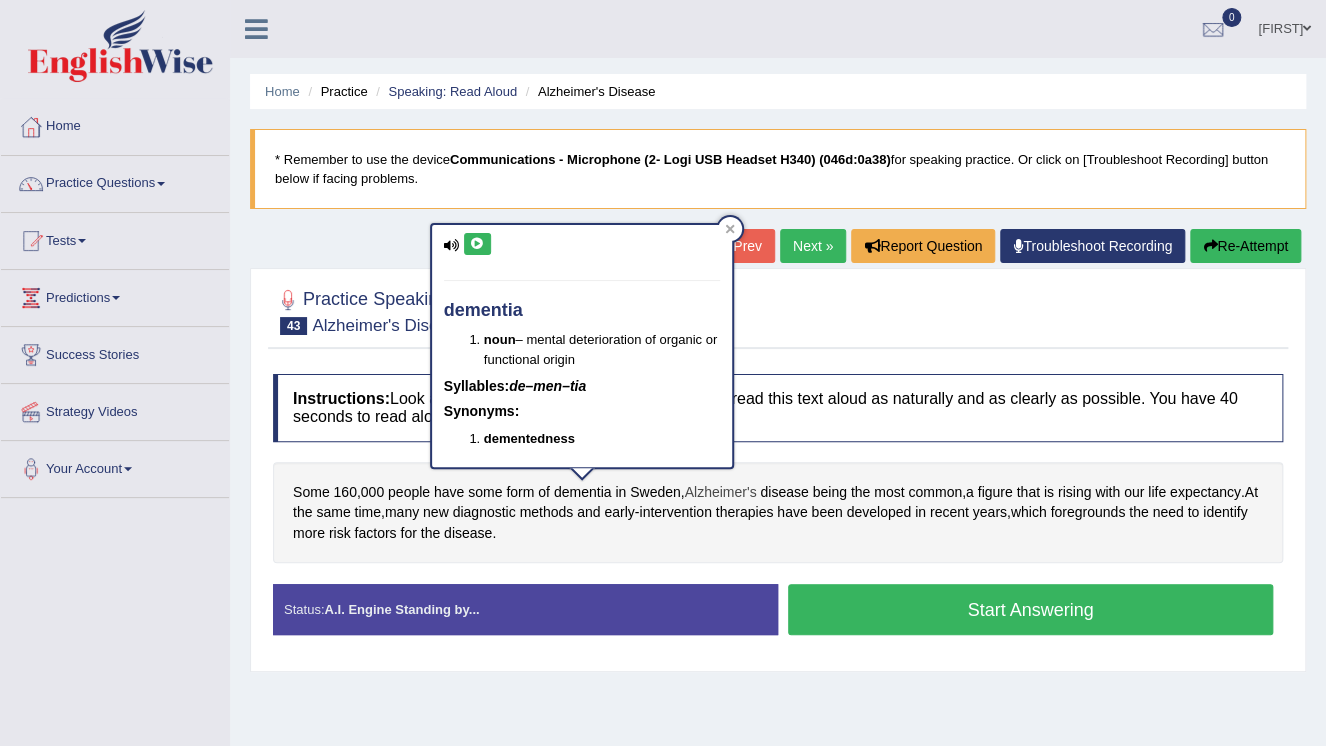 click on "Alzheimer's" at bounding box center (721, 492) 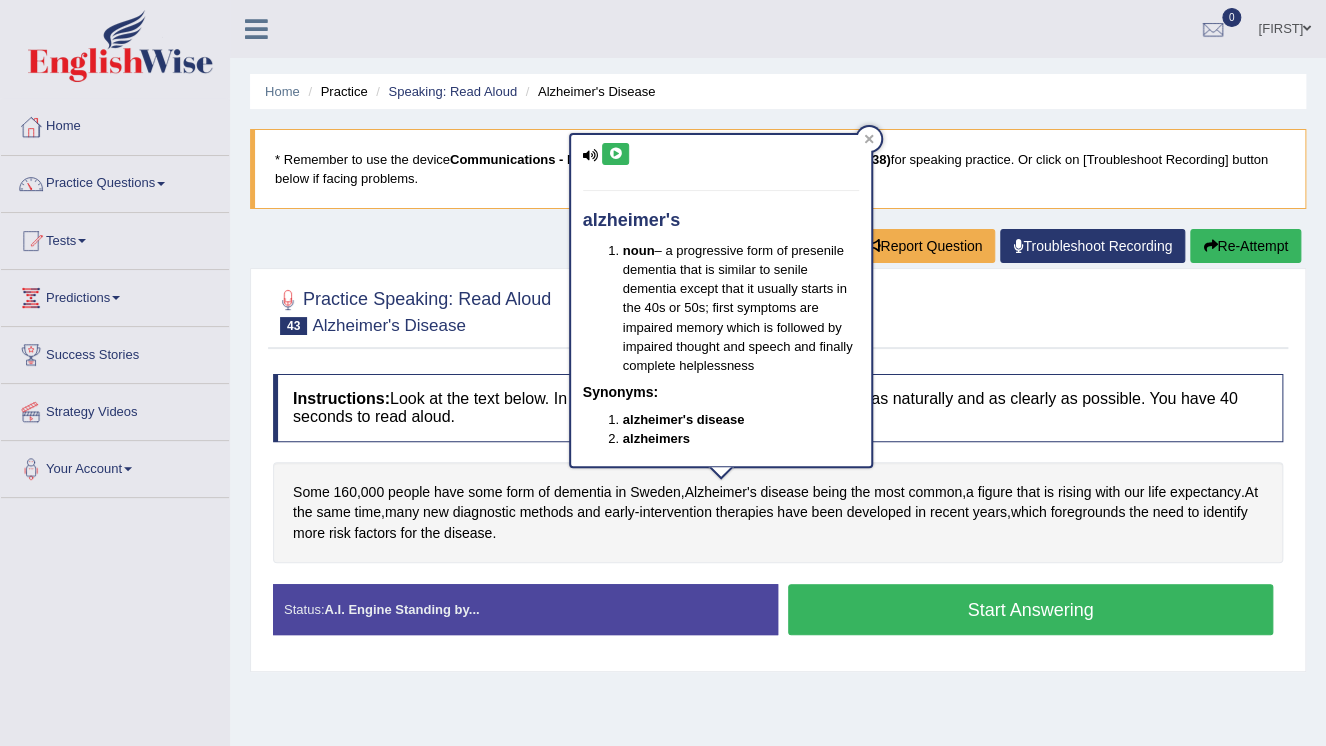click at bounding box center (615, 154) 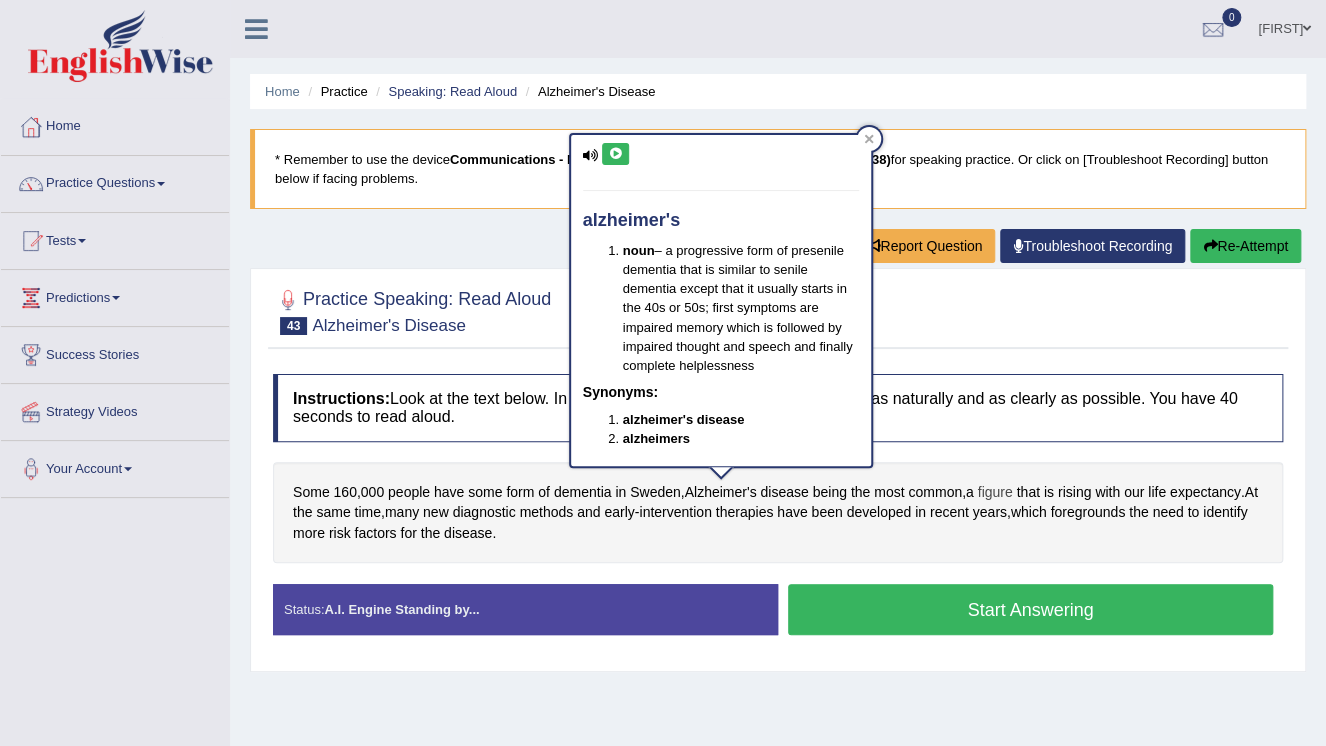 click on "figure" at bounding box center [995, 492] 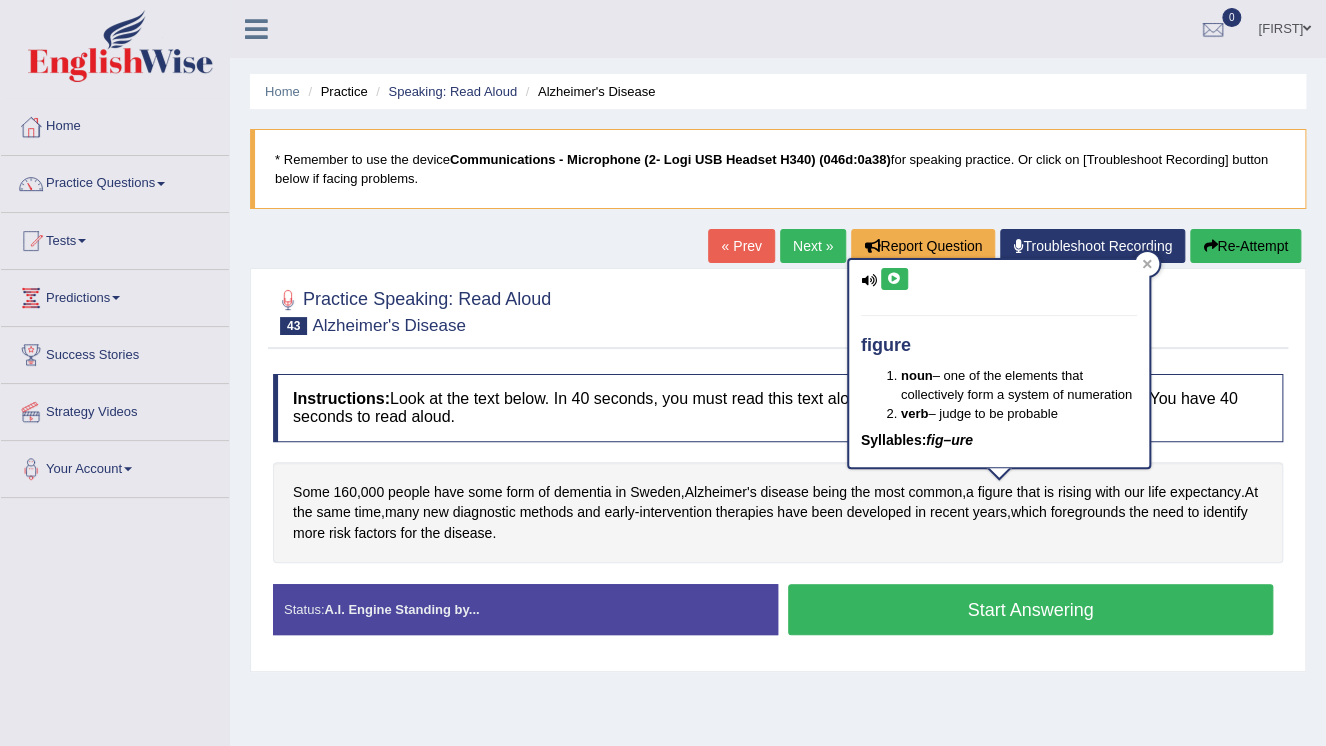 click at bounding box center [894, 279] 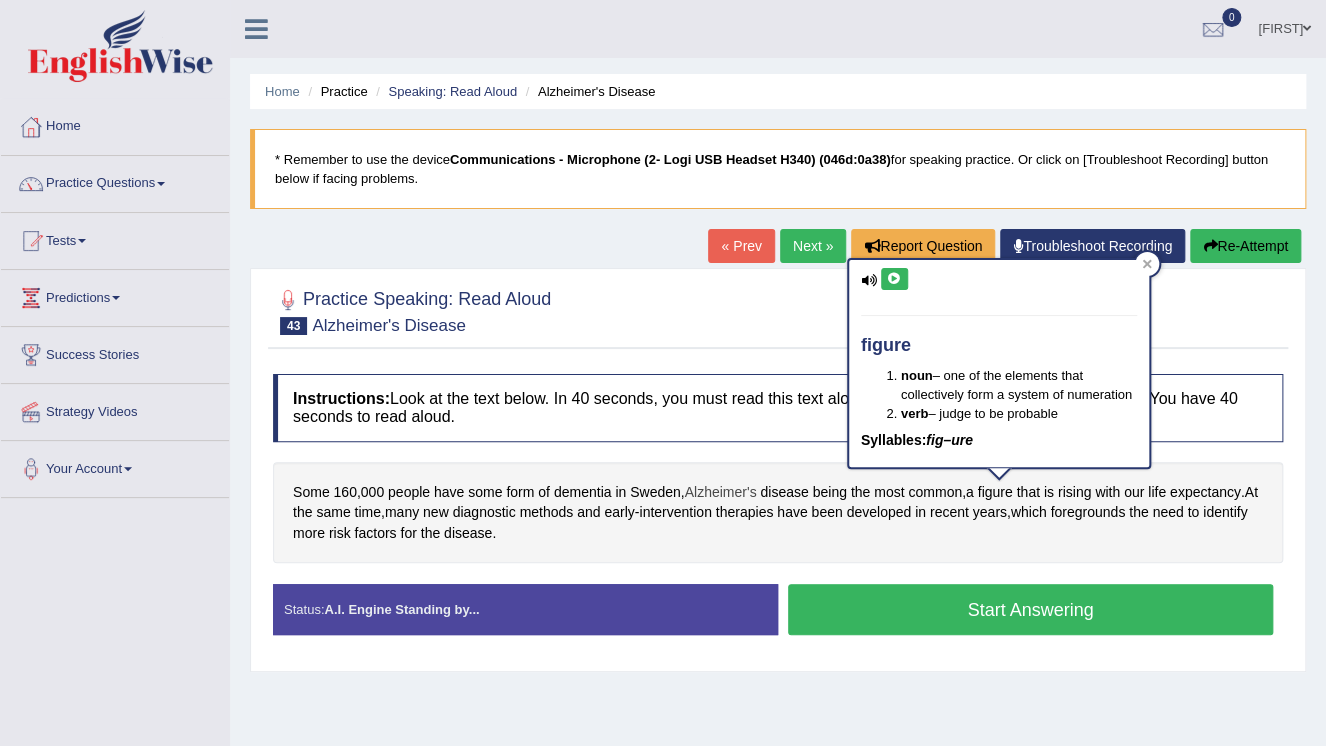 click on "Alzheimer's" at bounding box center [721, 492] 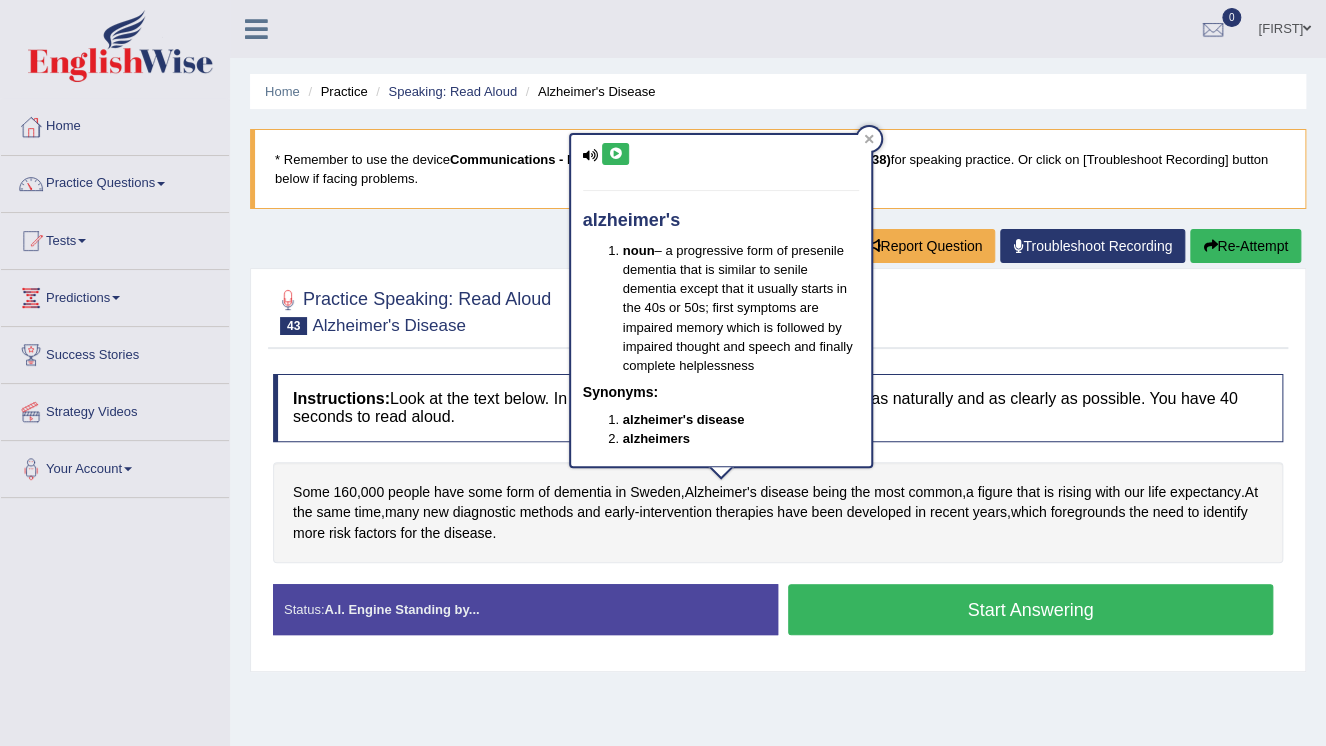 click at bounding box center (615, 154) 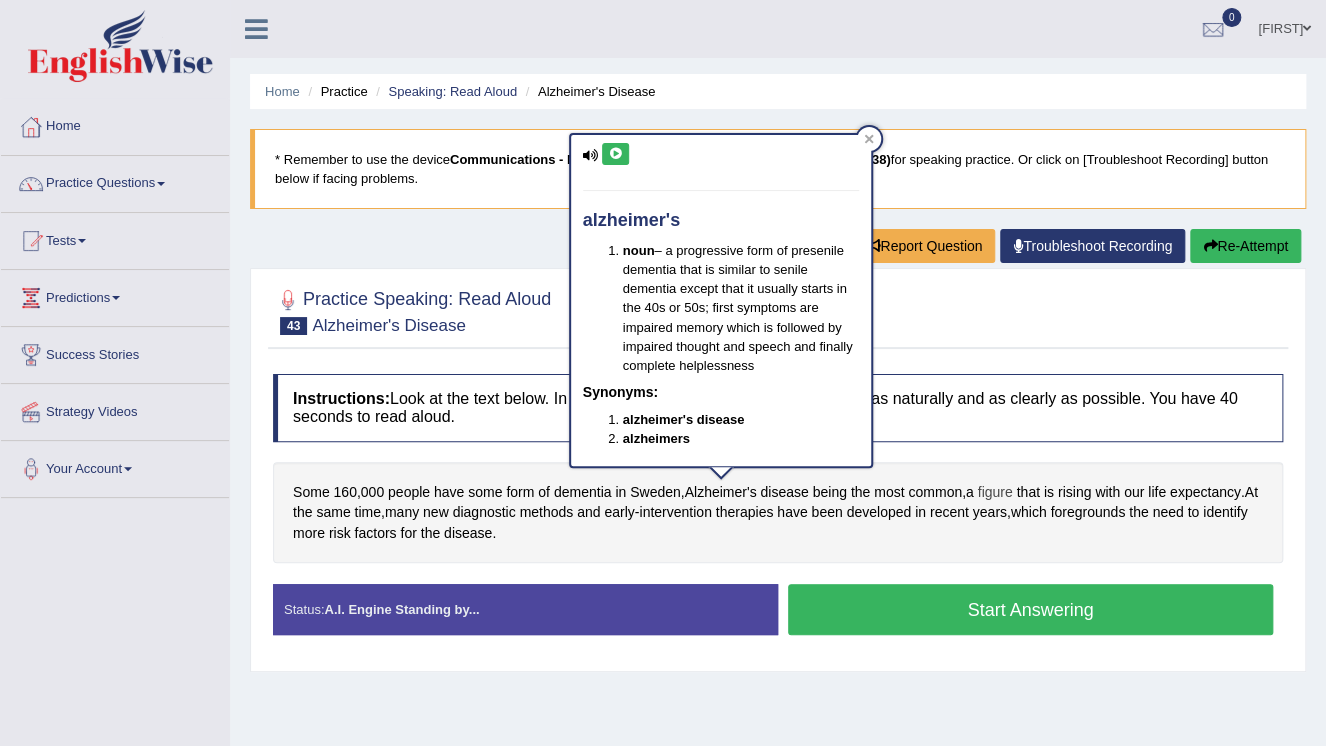 click on "figure" at bounding box center (995, 492) 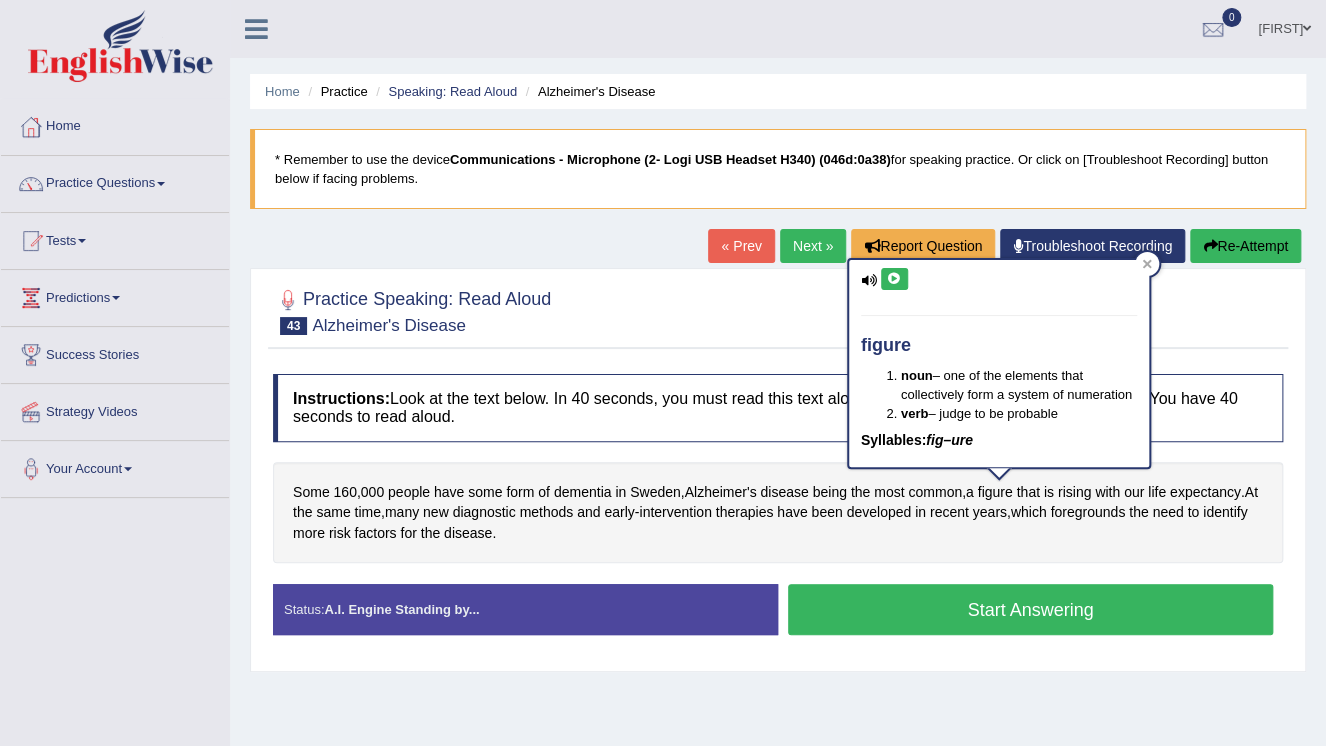 click at bounding box center (894, 279) 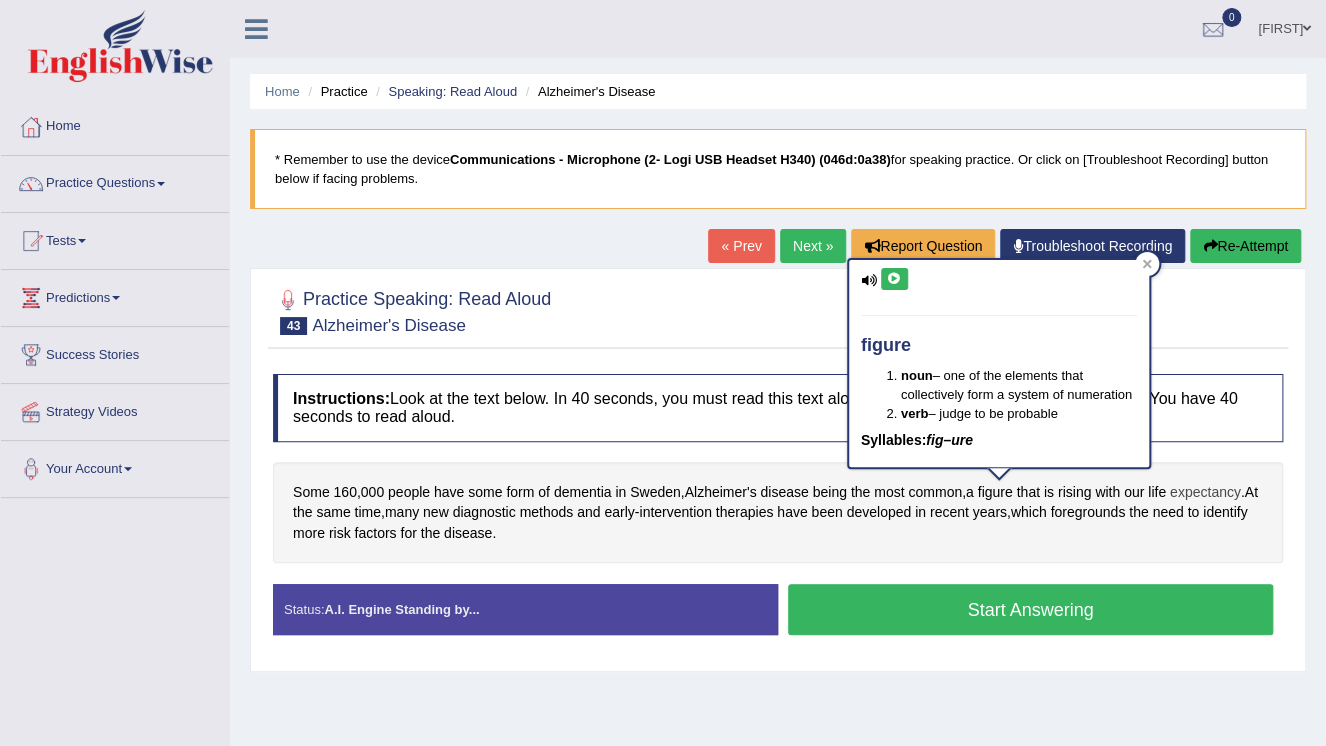 click on "expectancy" at bounding box center (1205, 492) 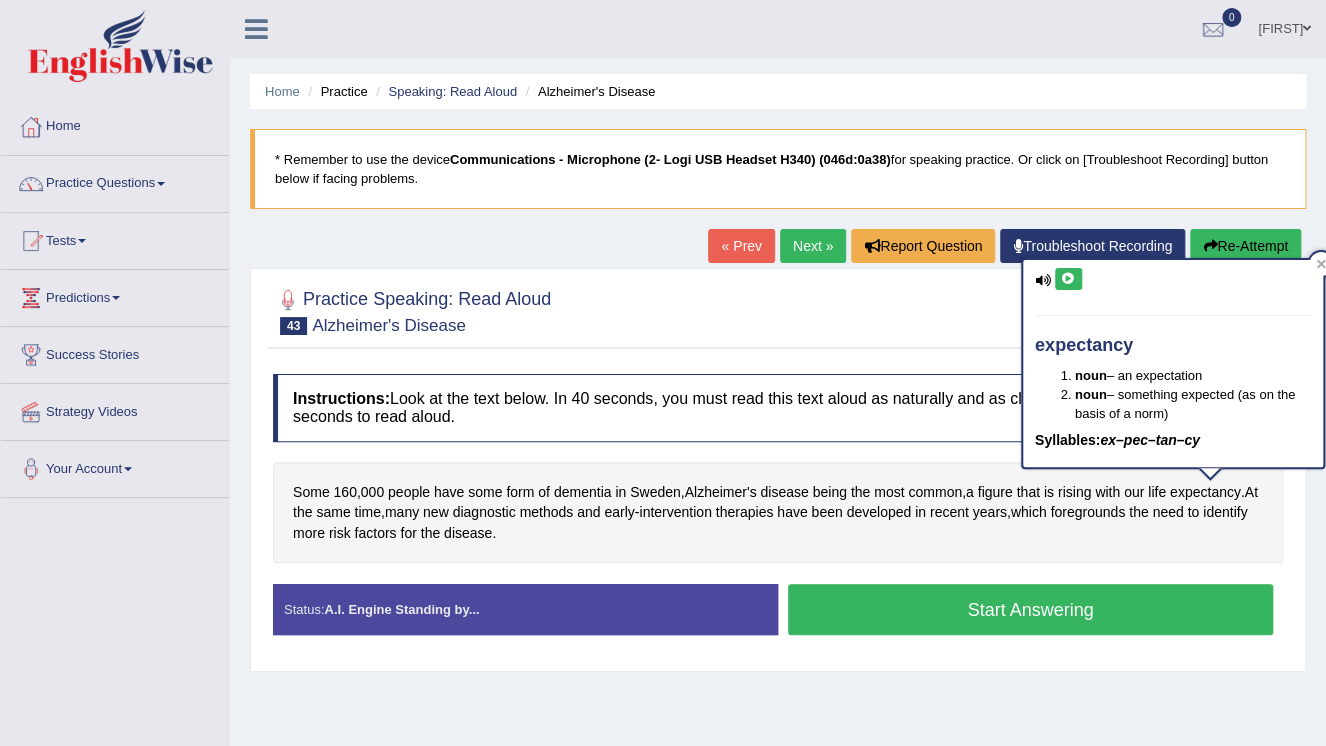click at bounding box center (1068, 279) 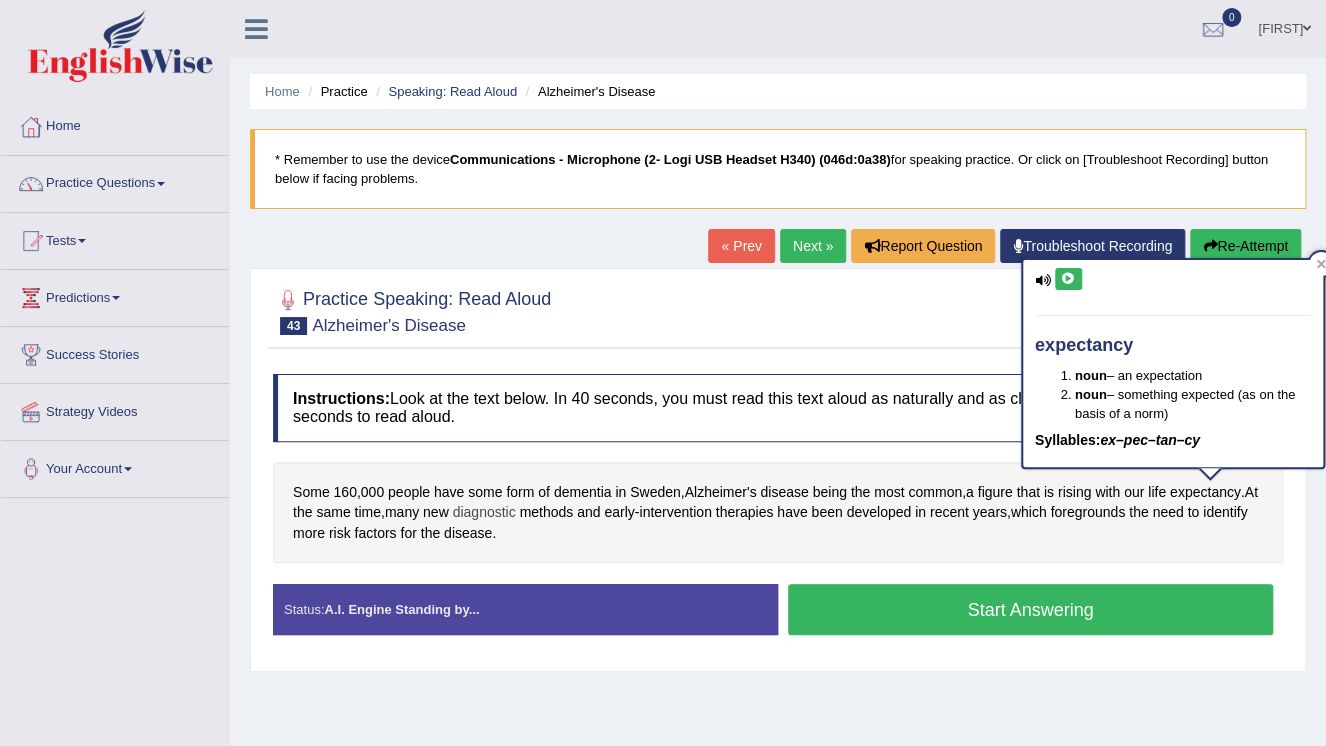 click on "diagnostic" at bounding box center [484, 512] 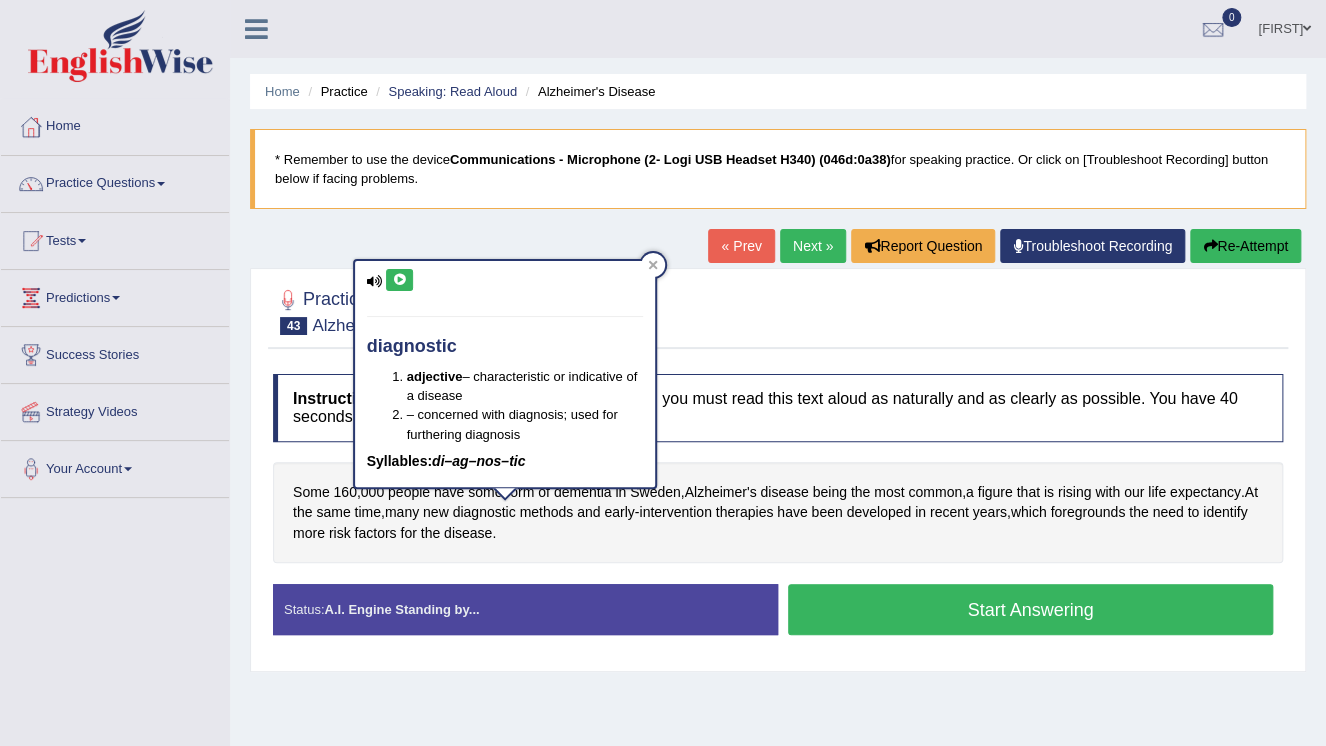click at bounding box center (399, 280) 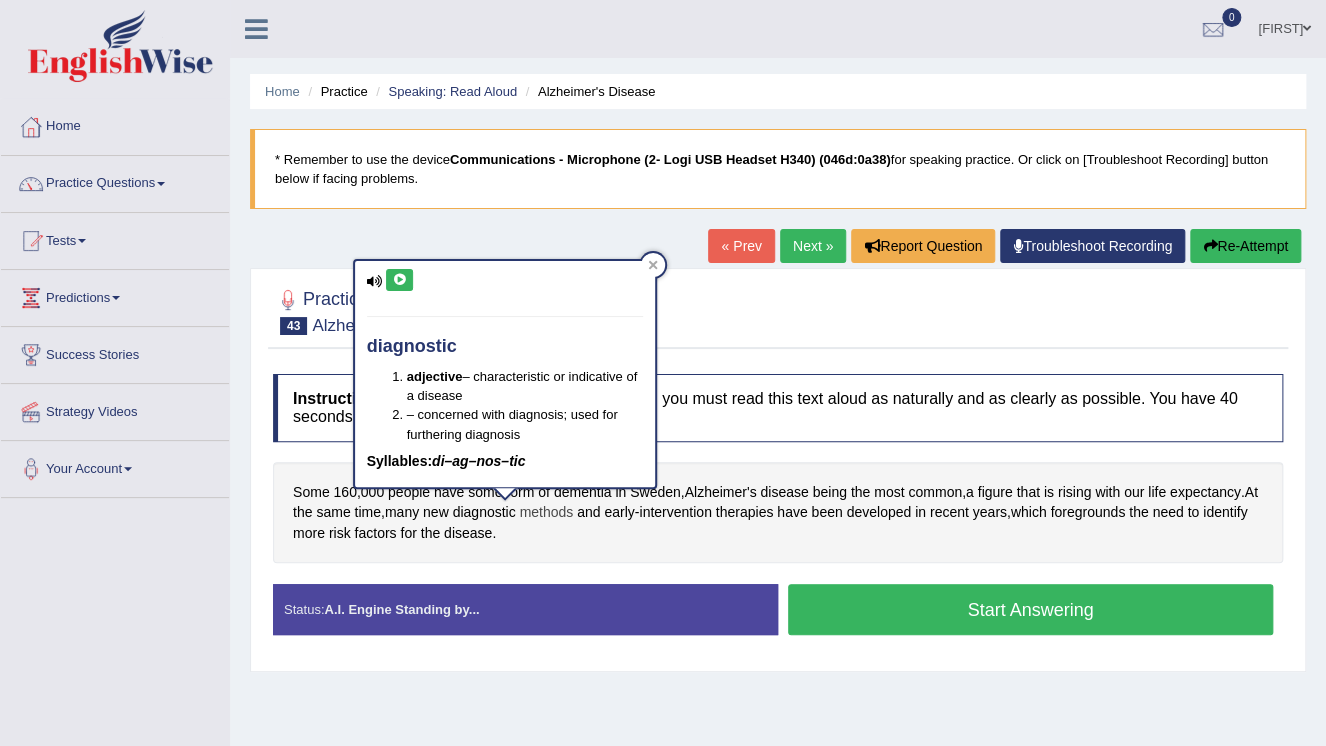 click on "methods" at bounding box center (546, 512) 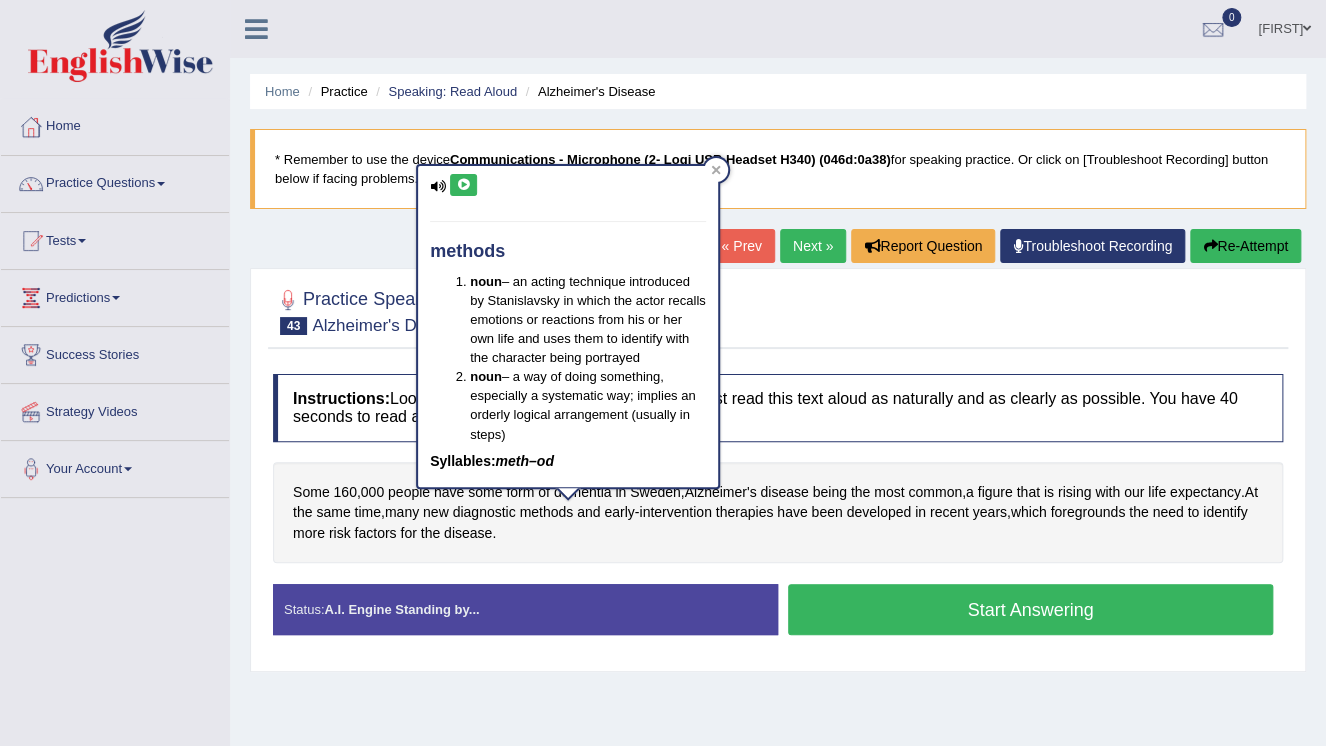 click on "methods noun  – an acting technique introduced by Stanislavsky in which the actor recalls emotions or reactions from his or her own life and uses them to identify with the character being portrayed noun  – a way of doing something, especially a systematic way; implies an orderly logical arrangement (usually in steps) Syllables:  meth–od" at bounding box center (568, 326) 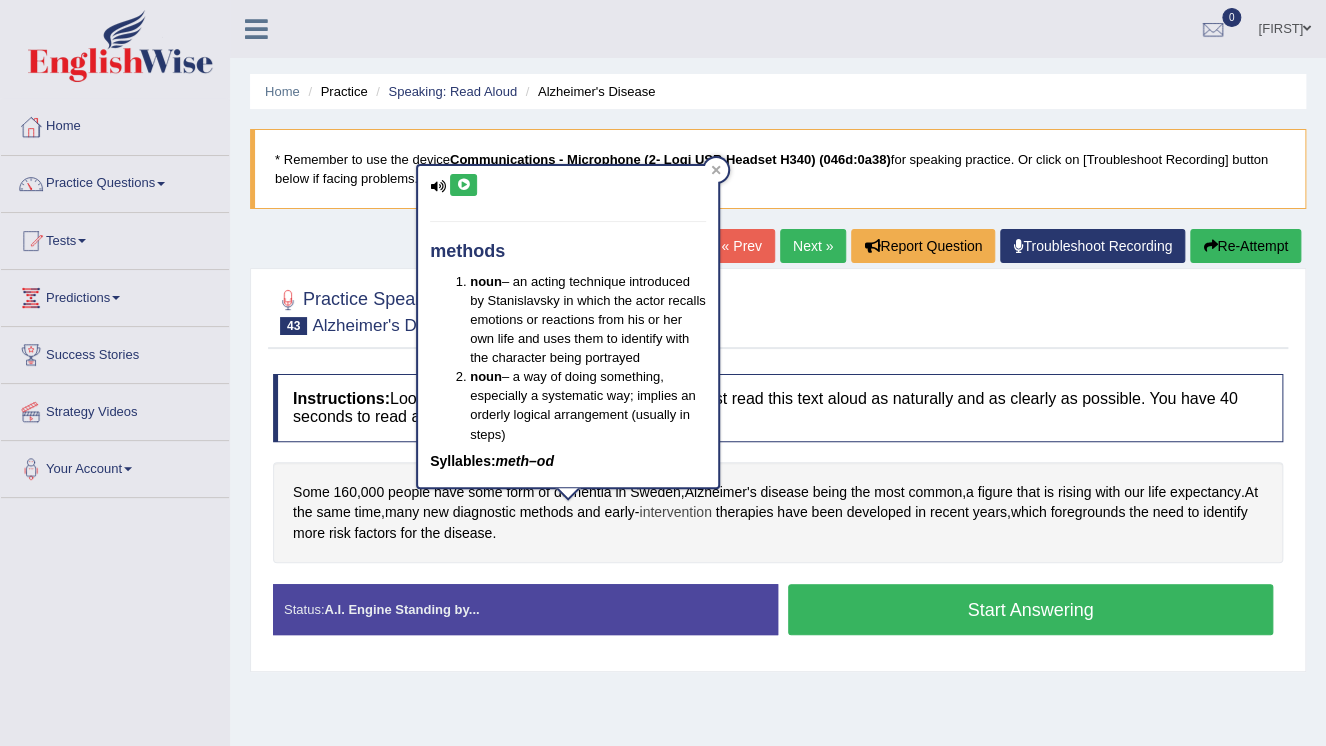 click on "intervention" at bounding box center (675, 512) 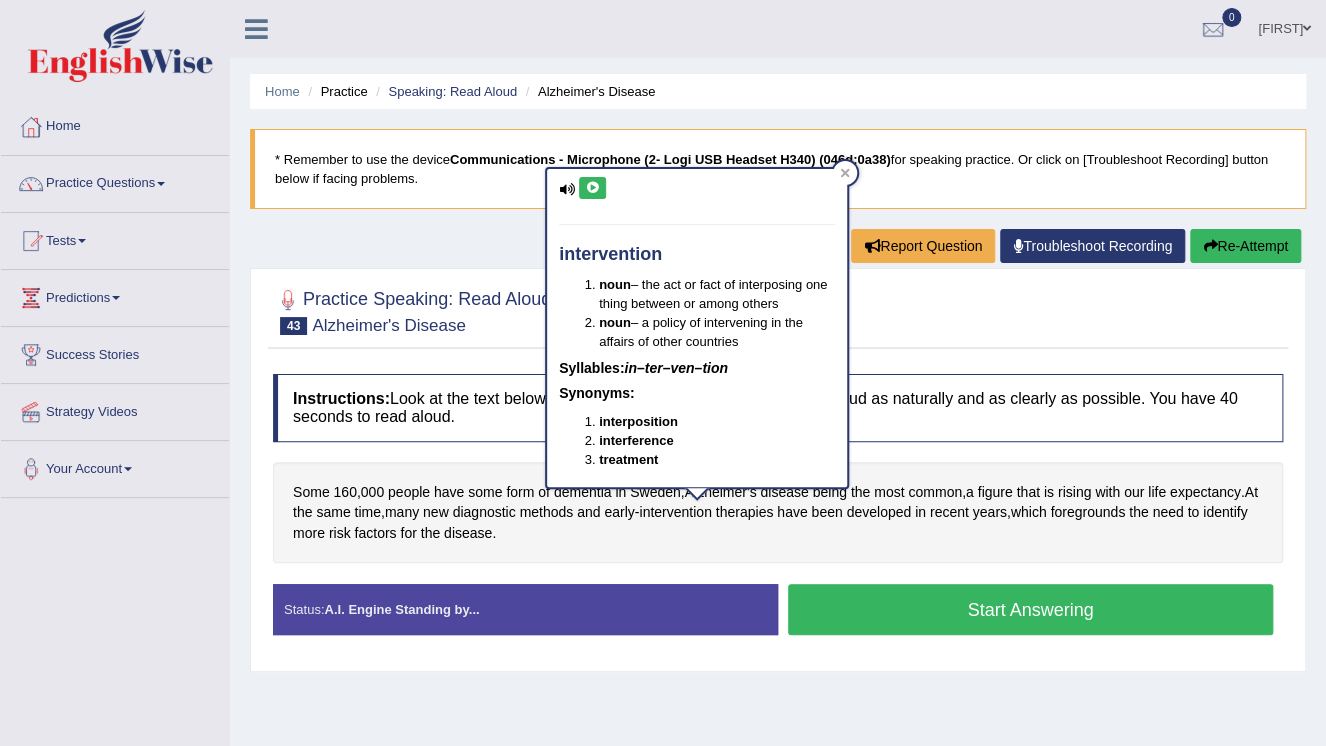 click at bounding box center [592, 188] 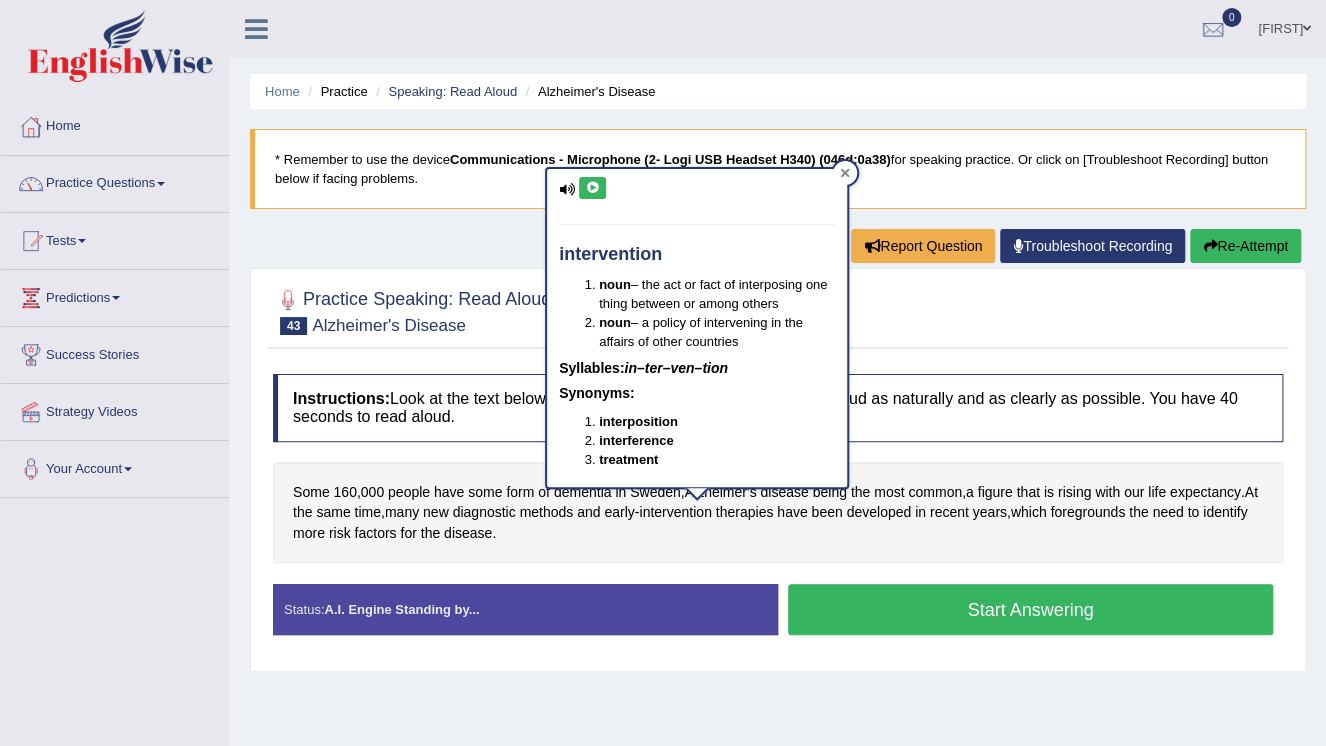 click 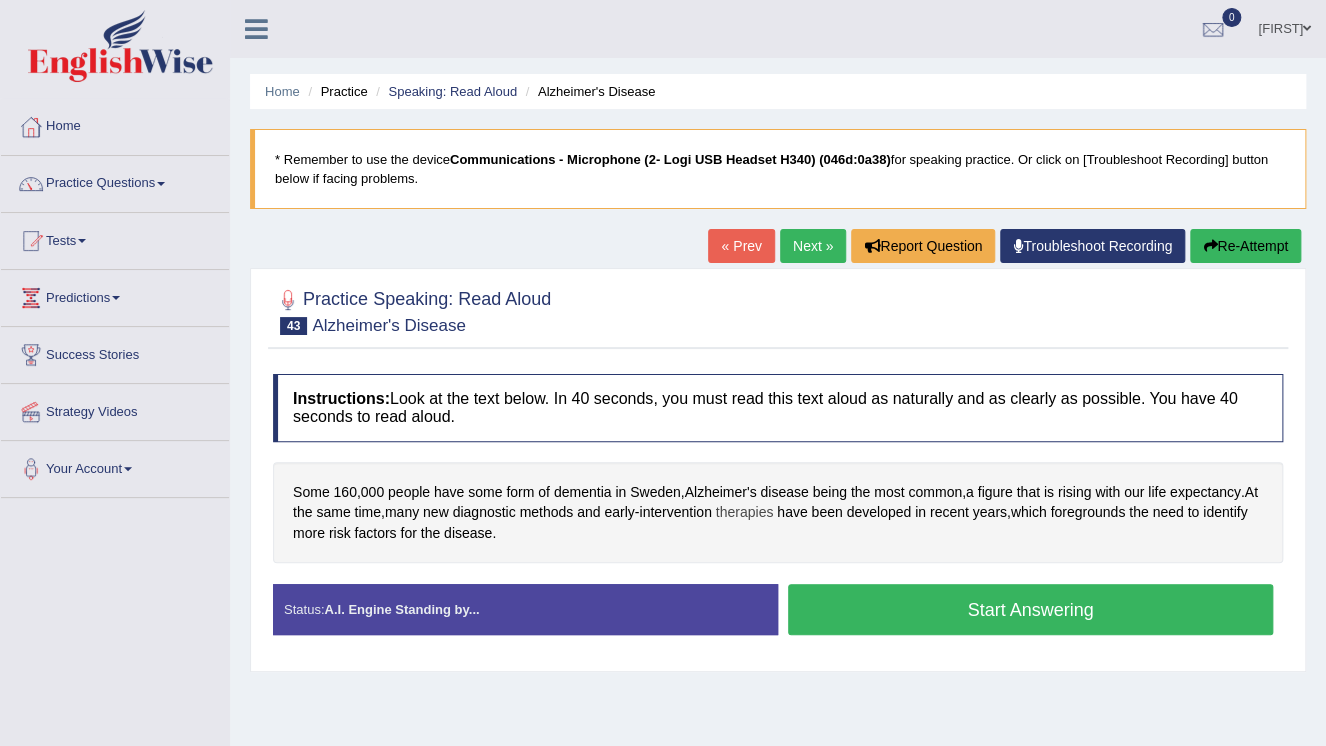 click on "therapies" at bounding box center [745, 512] 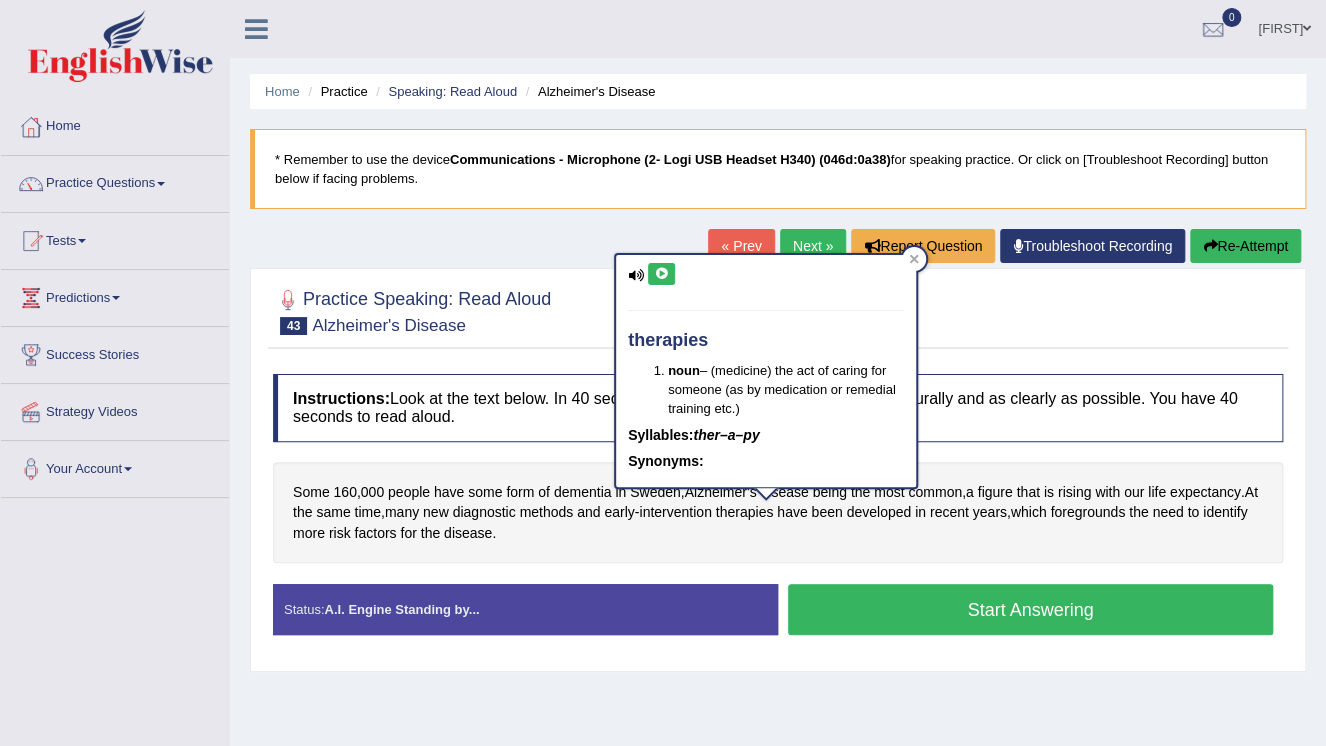 click at bounding box center (661, 274) 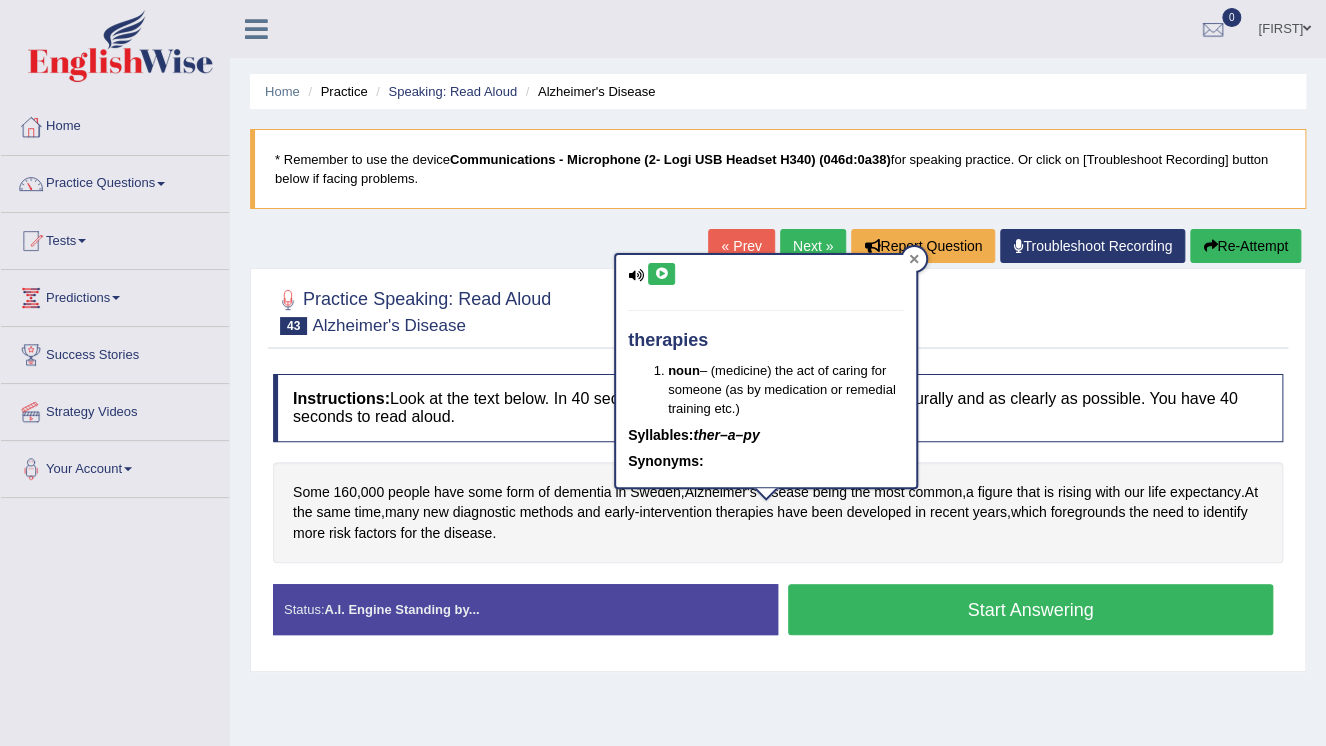 click 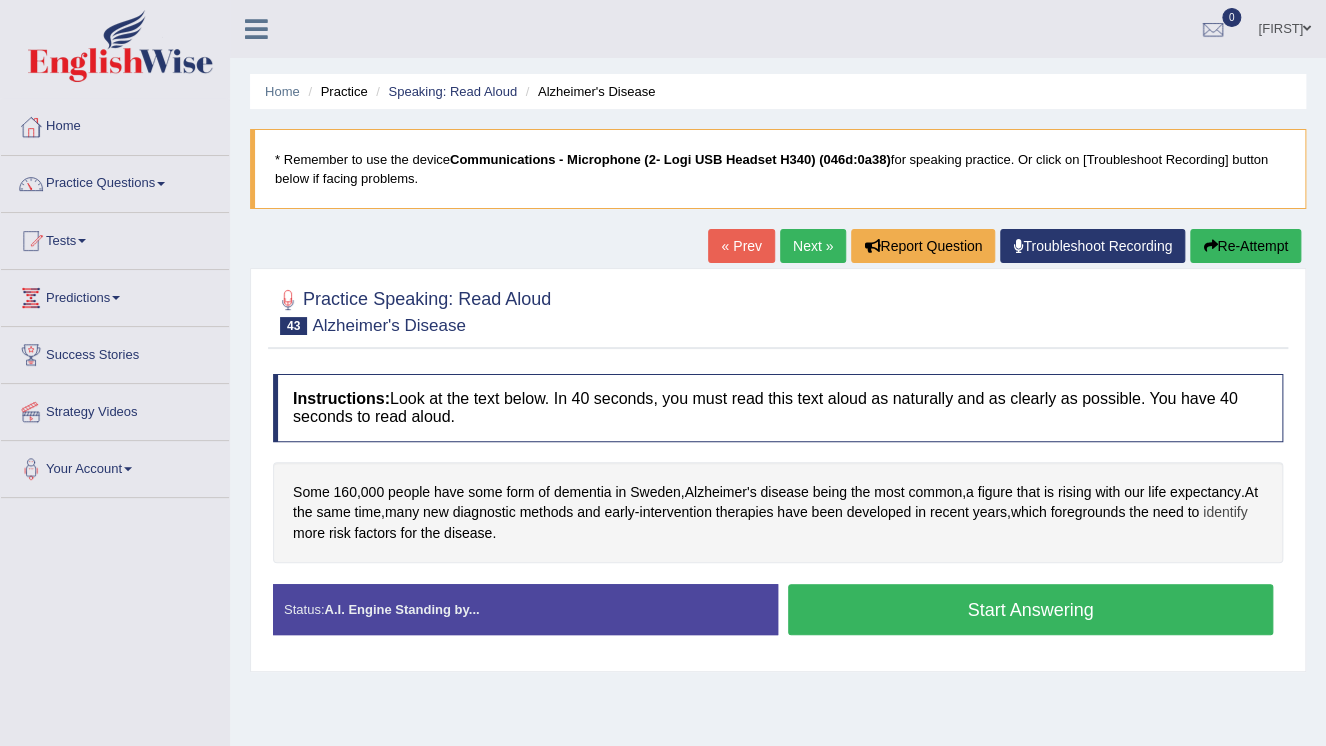 click on "identify" at bounding box center (1225, 512) 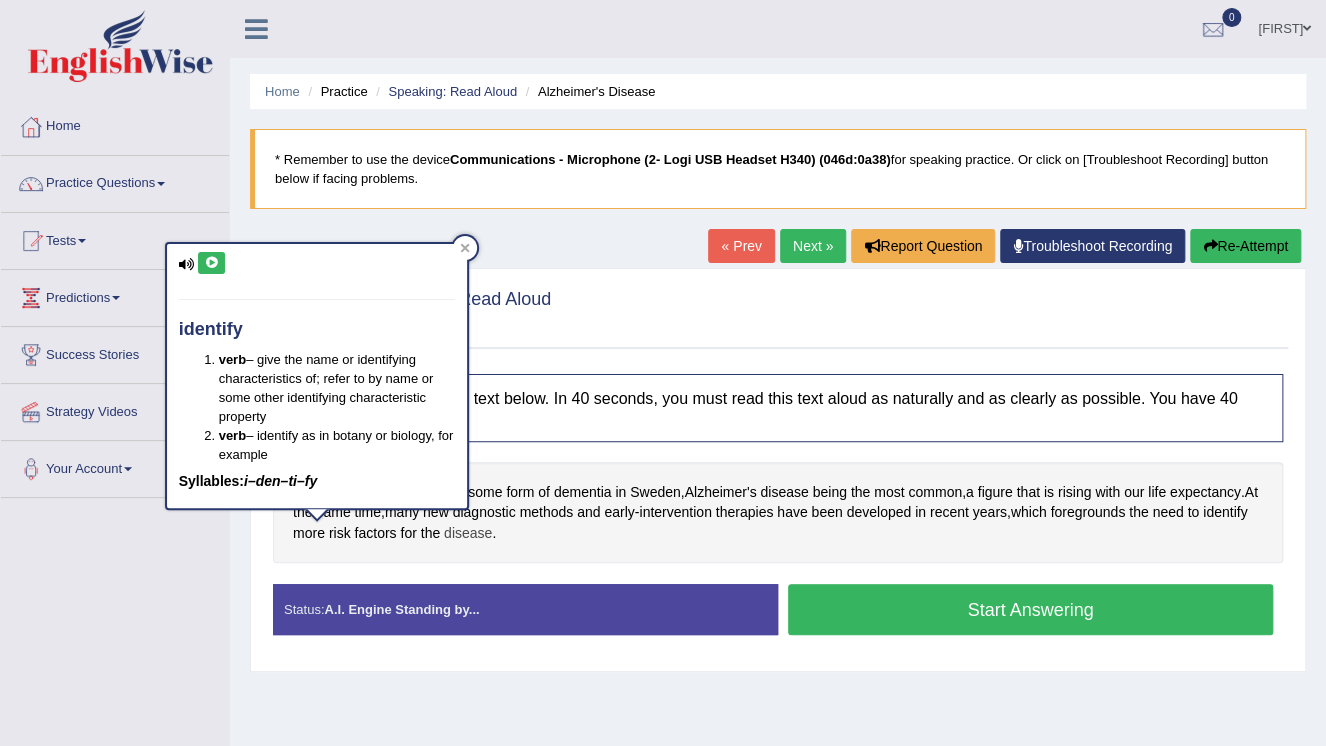 click on "disease" at bounding box center (468, 533) 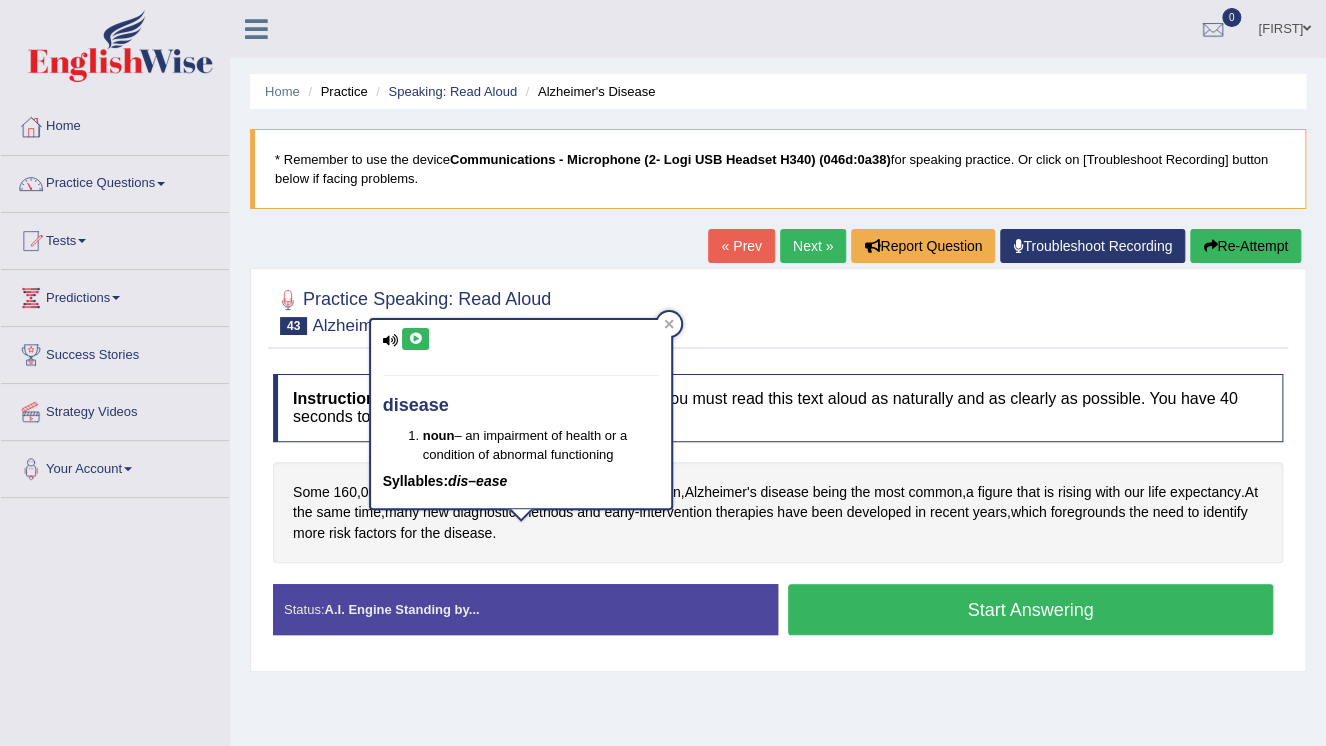click at bounding box center [415, 339] 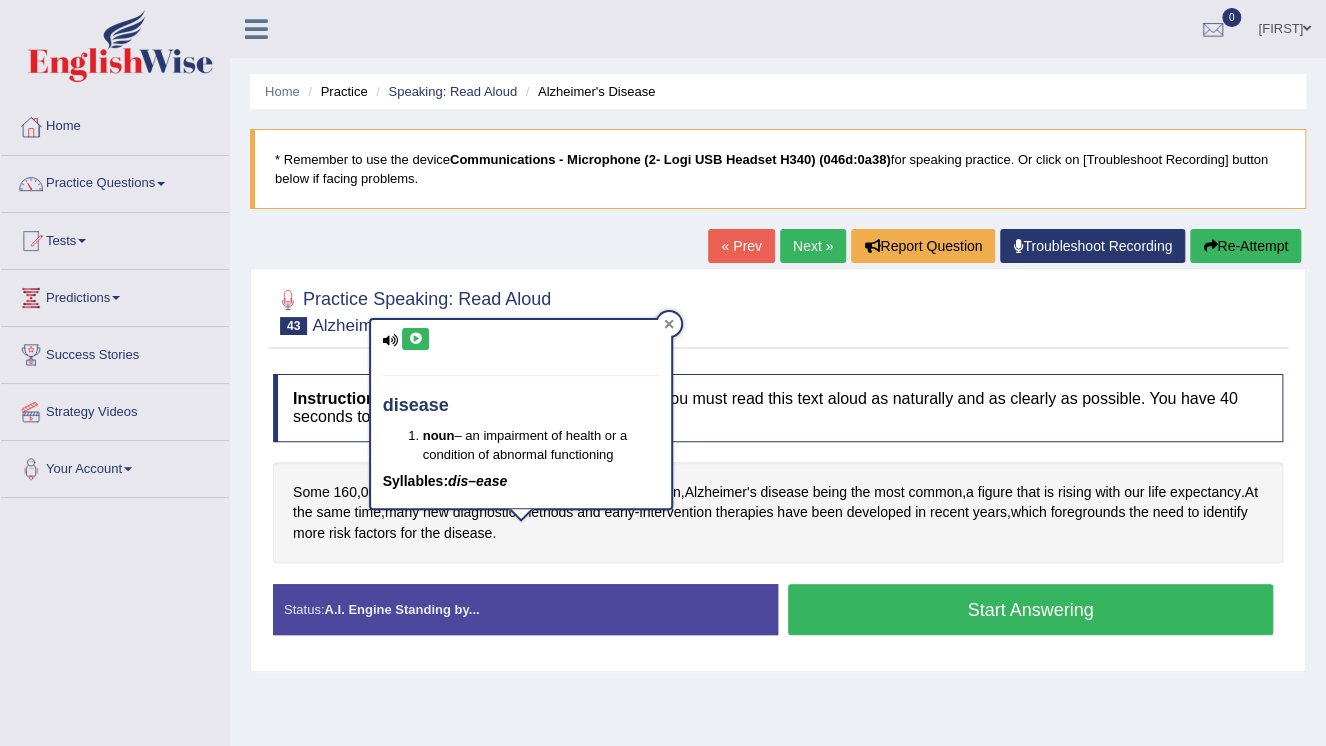 click at bounding box center (669, 324) 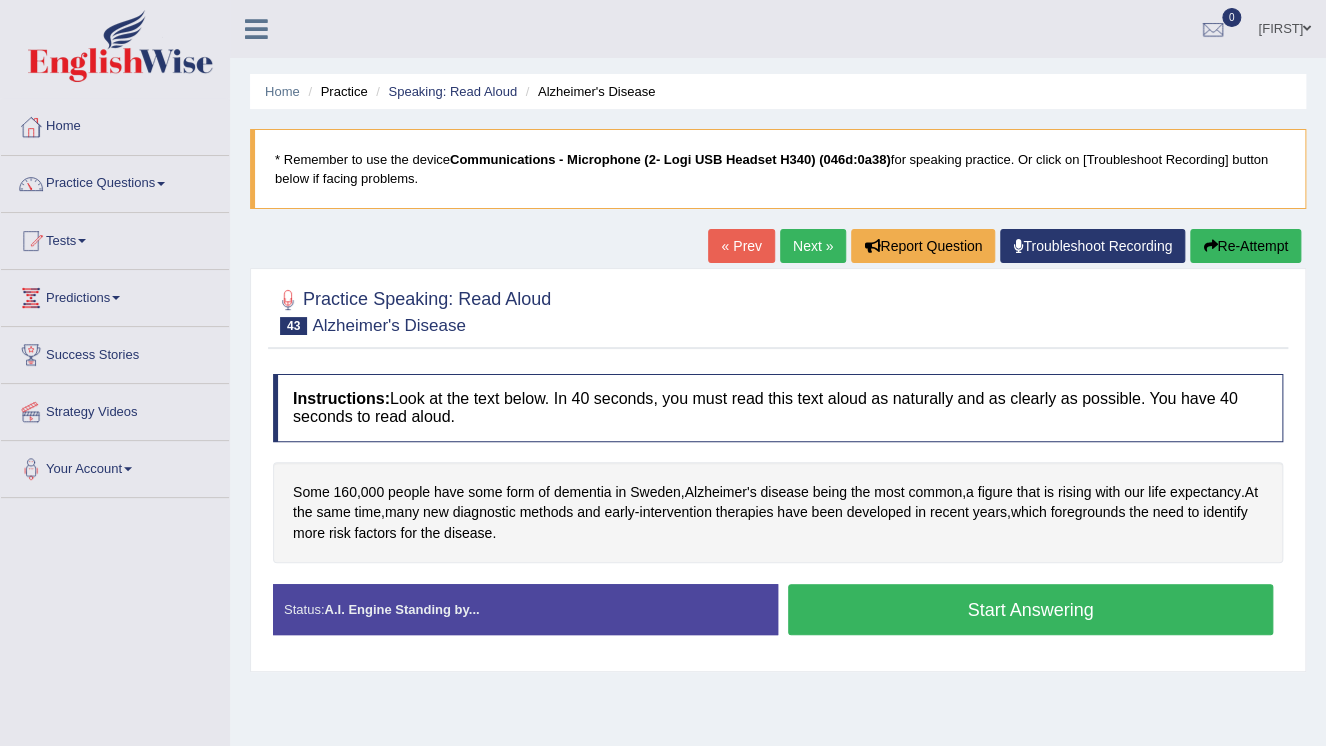 click on "Start Answering" at bounding box center (1030, 609) 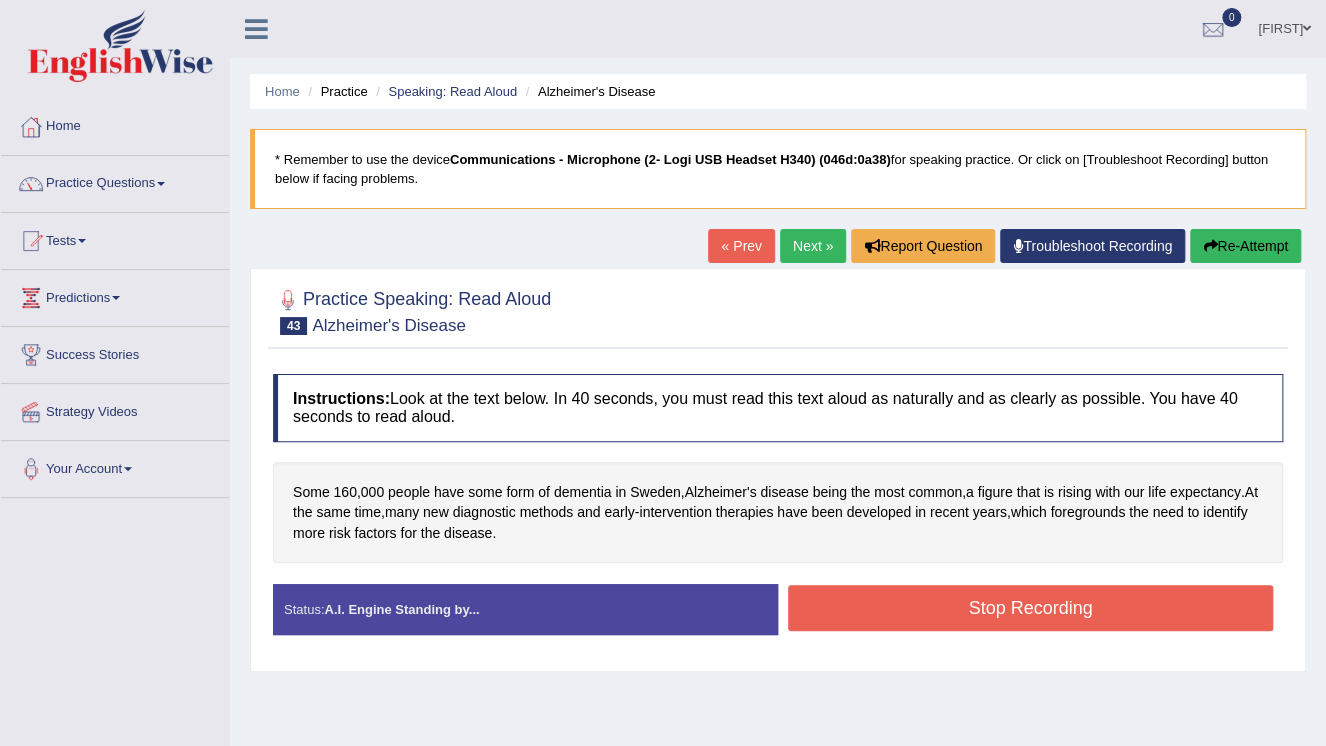 click on "Stop Recording" at bounding box center [1030, 608] 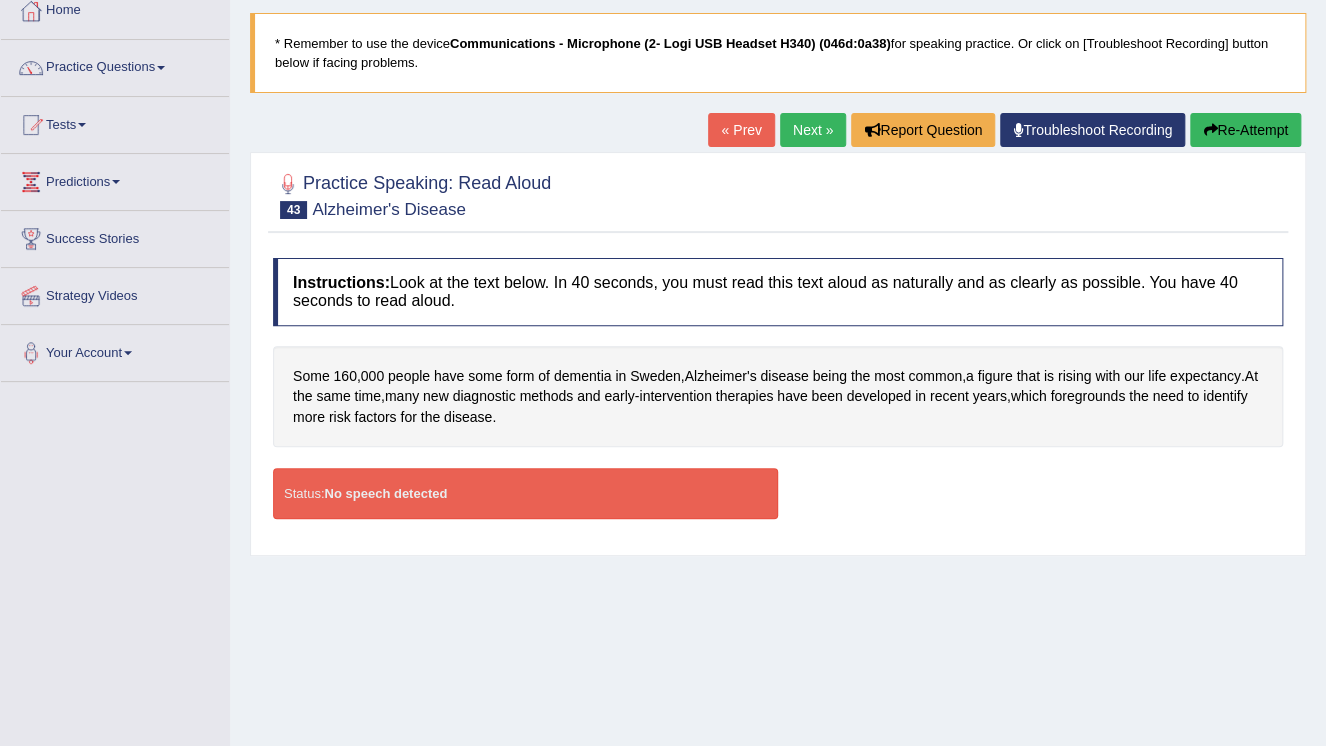 scroll, scrollTop: 64, scrollLeft: 0, axis: vertical 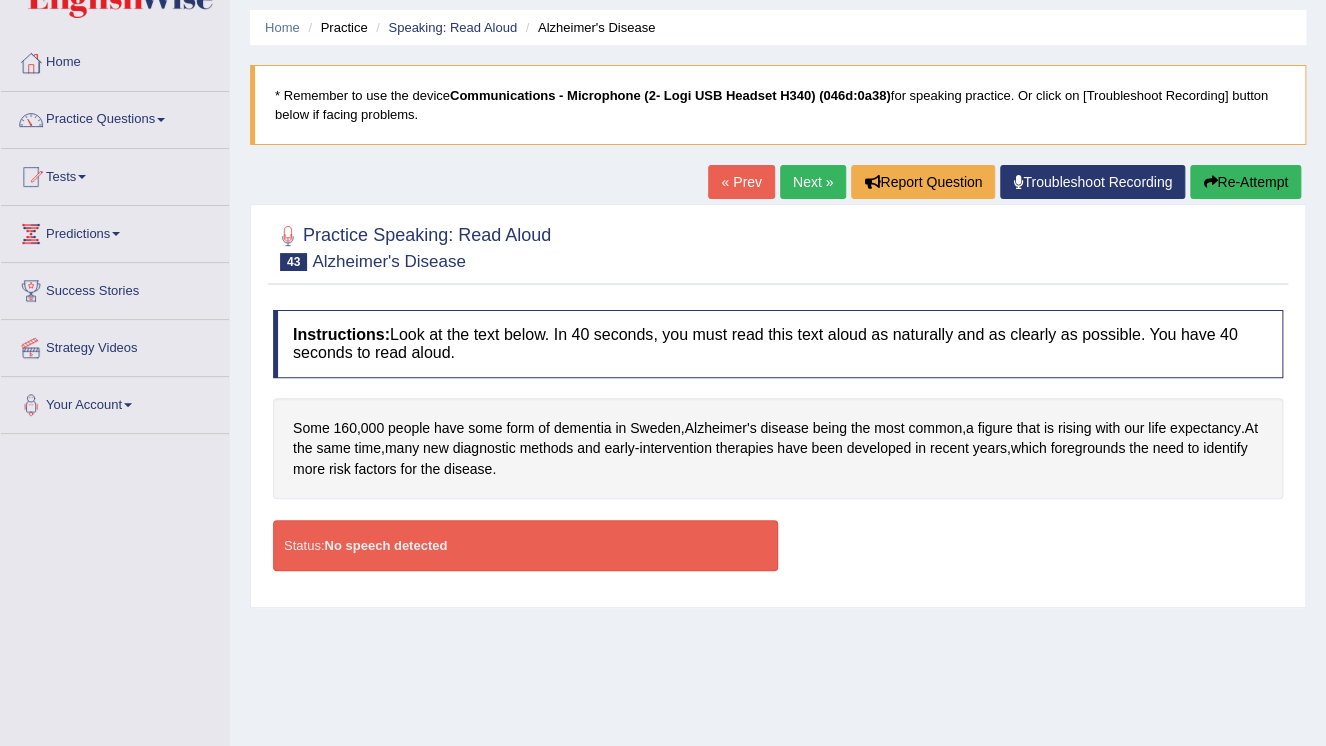 click on "Re-Attempt" at bounding box center [1245, 182] 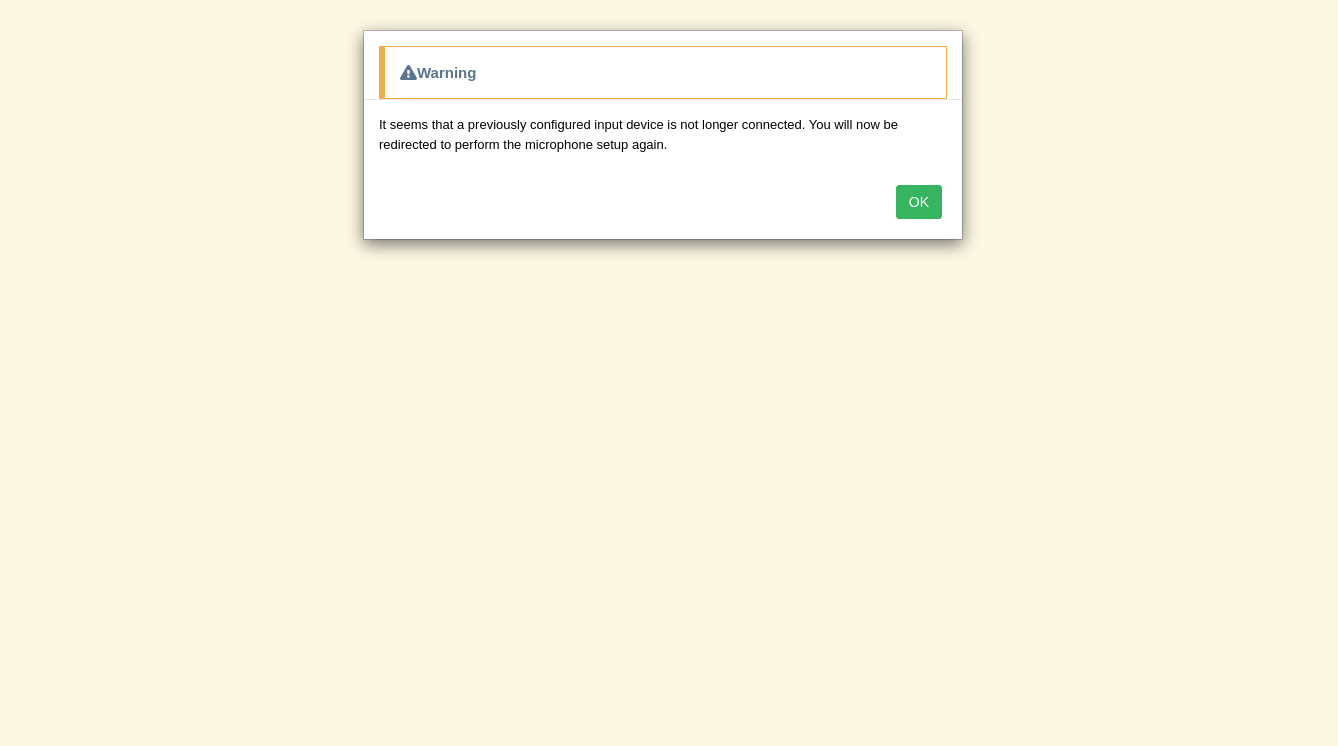 scroll, scrollTop: 64, scrollLeft: 0, axis: vertical 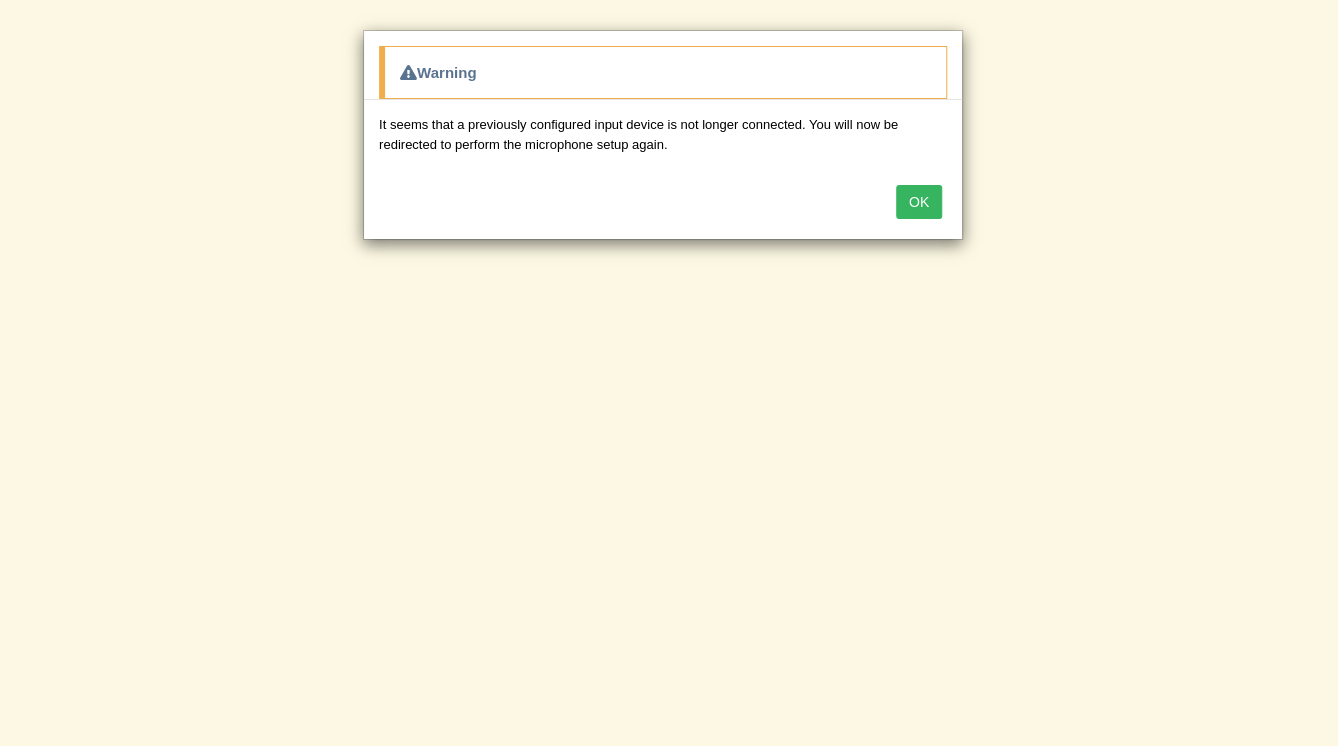 click on "OK" at bounding box center (919, 202) 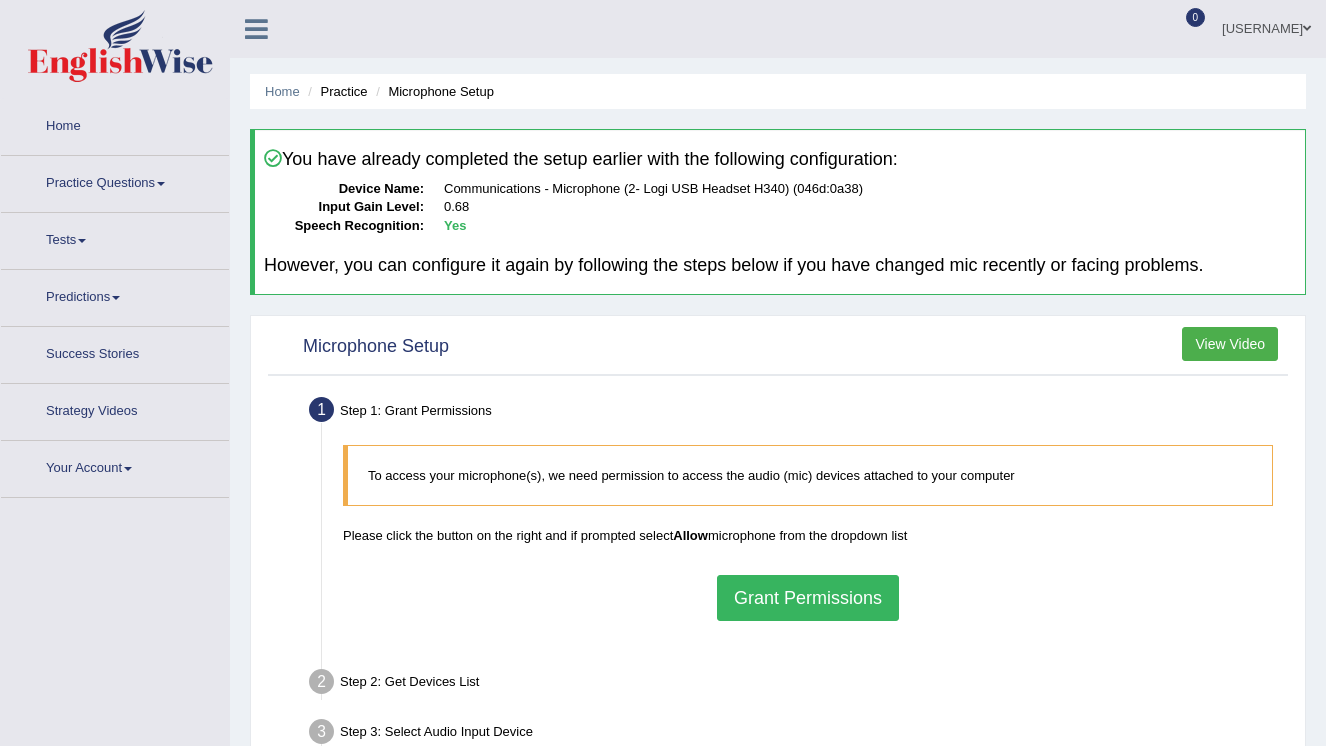scroll, scrollTop: 0, scrollLeft: 0, axis: both 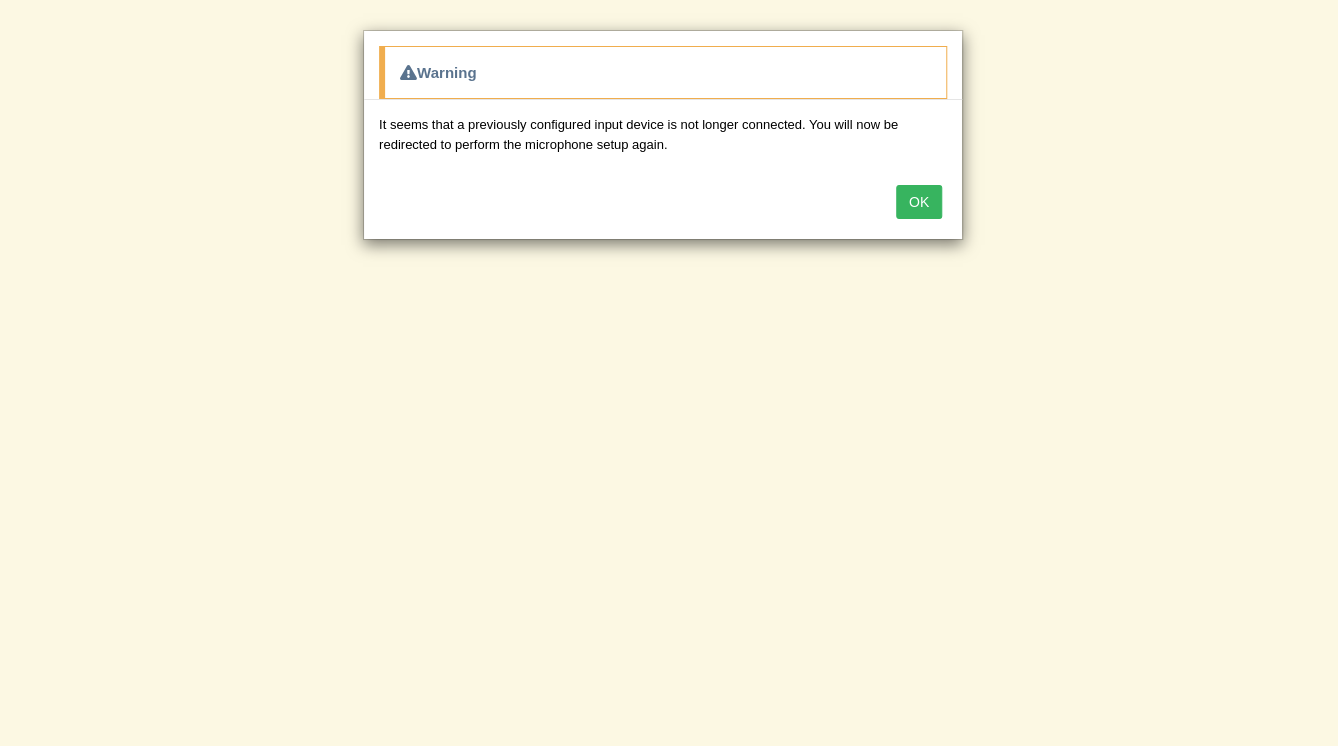 click on "OK" at bounding box center [919, 202] 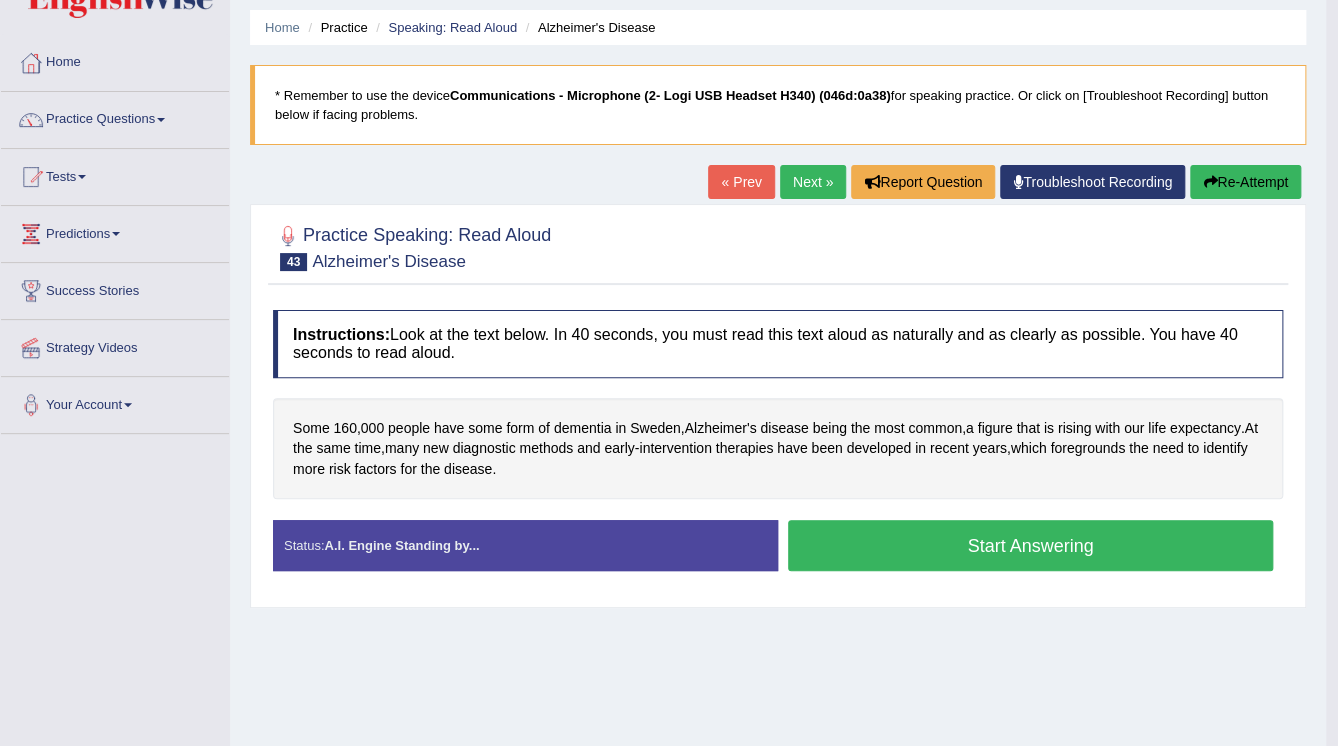 click on "Toggle navigation
Home
Practice Questions   Speaking Practice Read Aloud
Repeat Sentence
Describe Image
Re-tell Lecture
Answer Short Question
Summarize Group Discussion
Respond To A Situation
Writing Practice  Summarize Written Text
Write Essay
Reading Practice  Reading & Writing: Fill In The Blanks
Choose Multiple Answers
Re-order Paragraphs
Fill In The Blanks
Choose Single Answer
Listening Practice  Summarize Spoken Text
Highlight Incorrect Words
Highlight Correct Summary
Select Missing Word
Choose Single Answer
Choose Multiple Answers
Fill In The Blanks
Write From Dictation
Pronunciation
Tests  Take Practice Sectional Test" at bounding box center (669, 309) 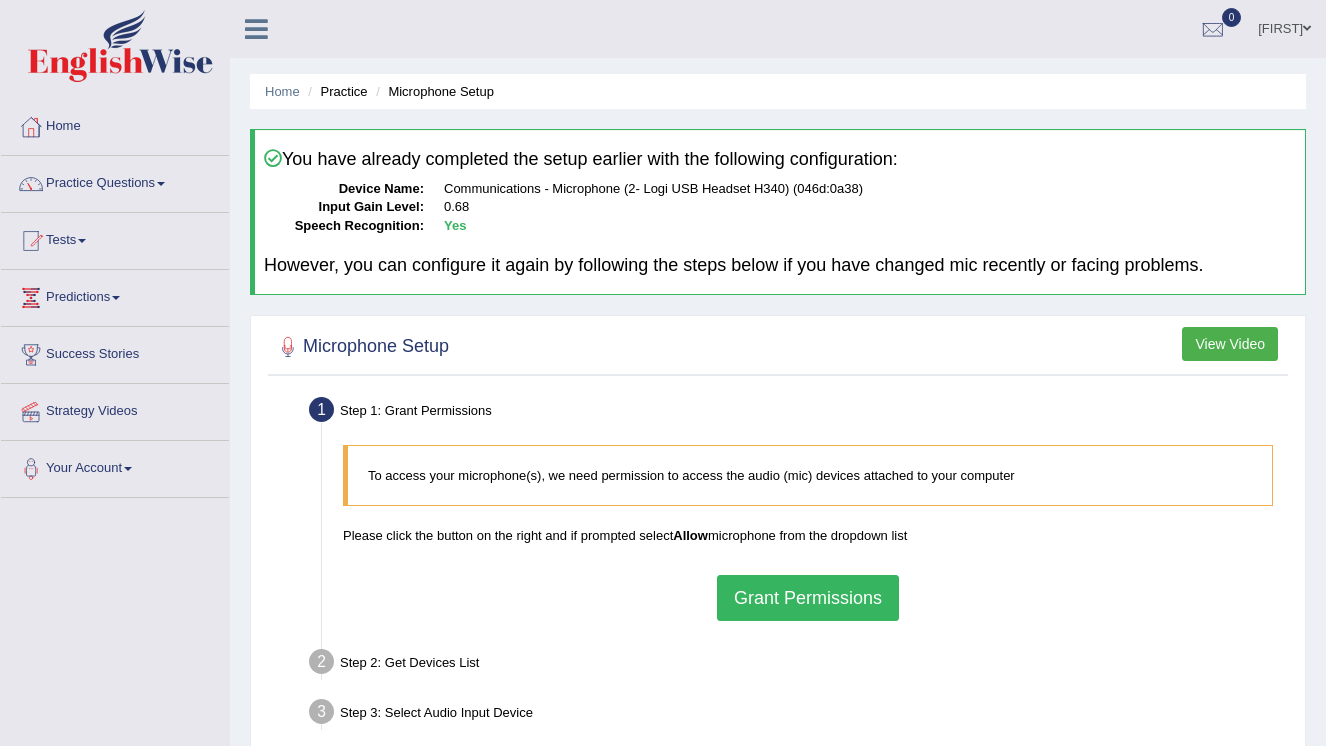 scroll, scrollTop: 0, scrollLeft: 0, axis: both 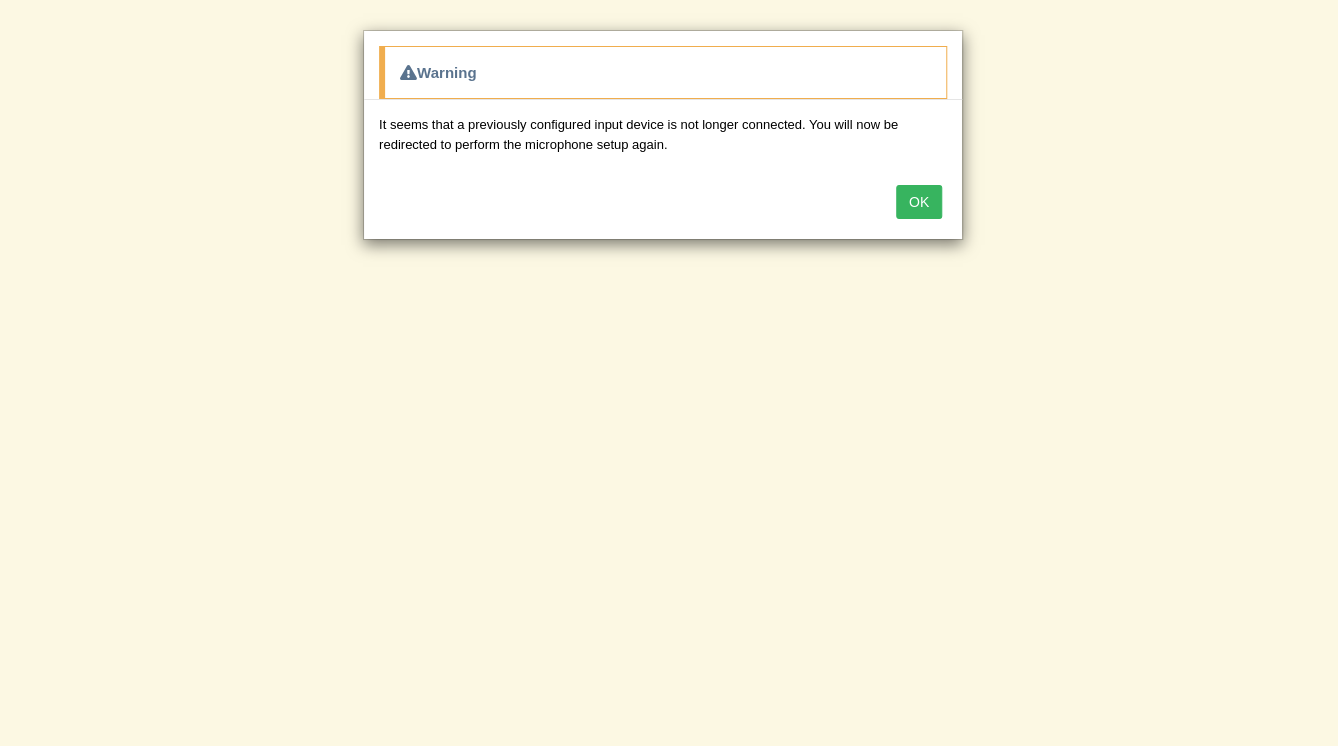 click on "OK" at bounding box center [919, 202] 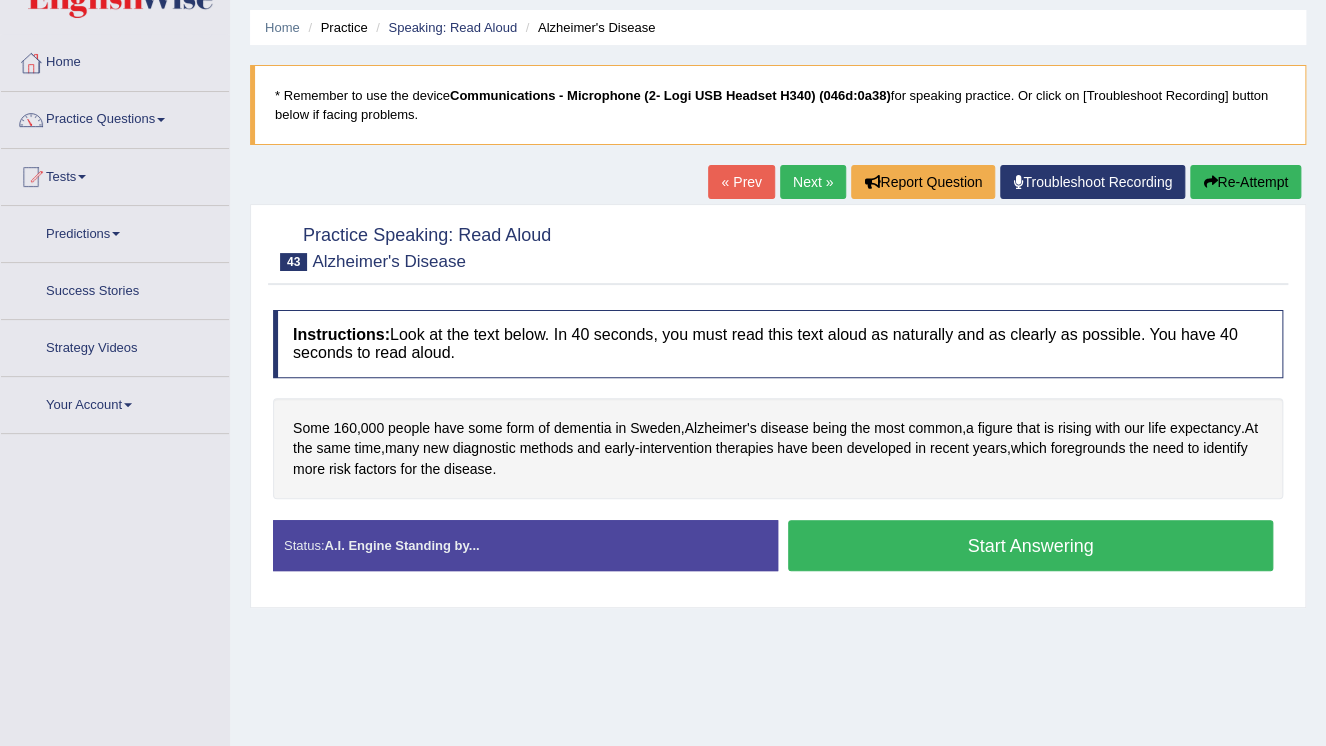 click on "Start Answering" at bounding box center [1030, 545] 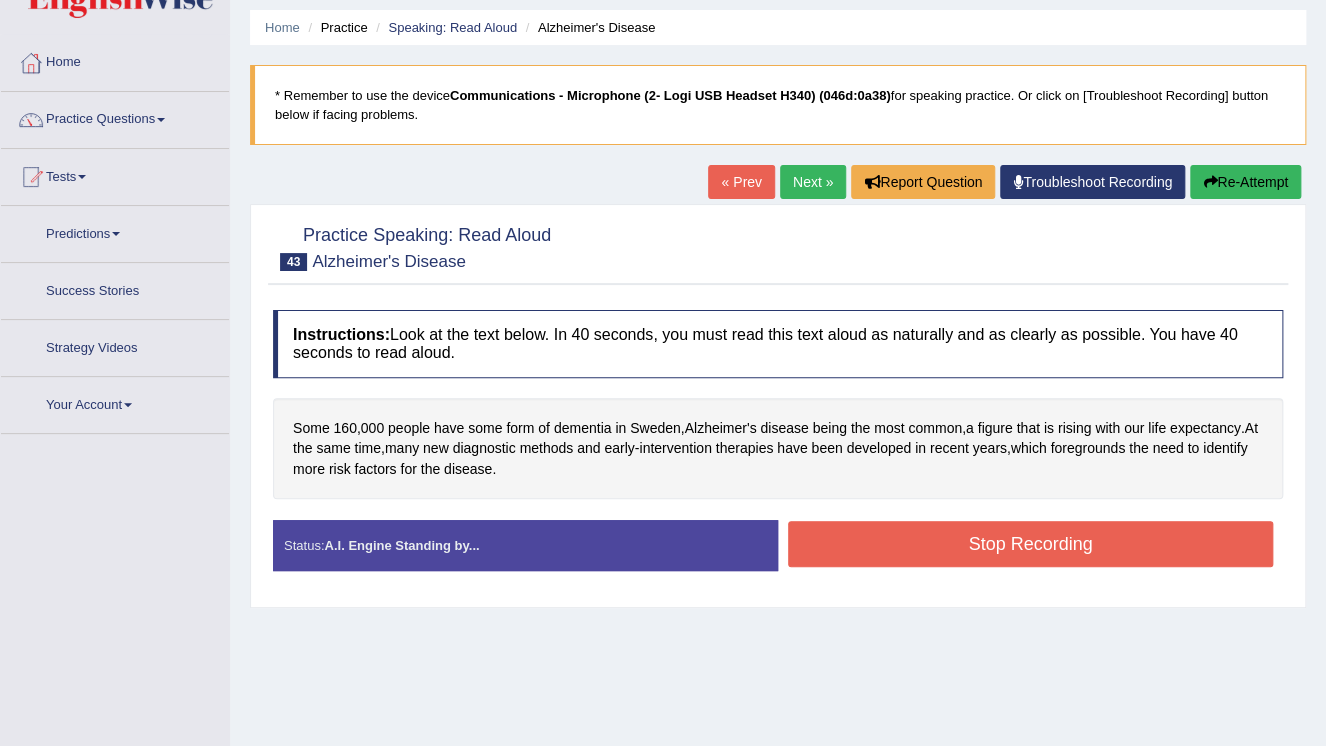 click on "Stop Recording" at bounding box center [1030, 544] 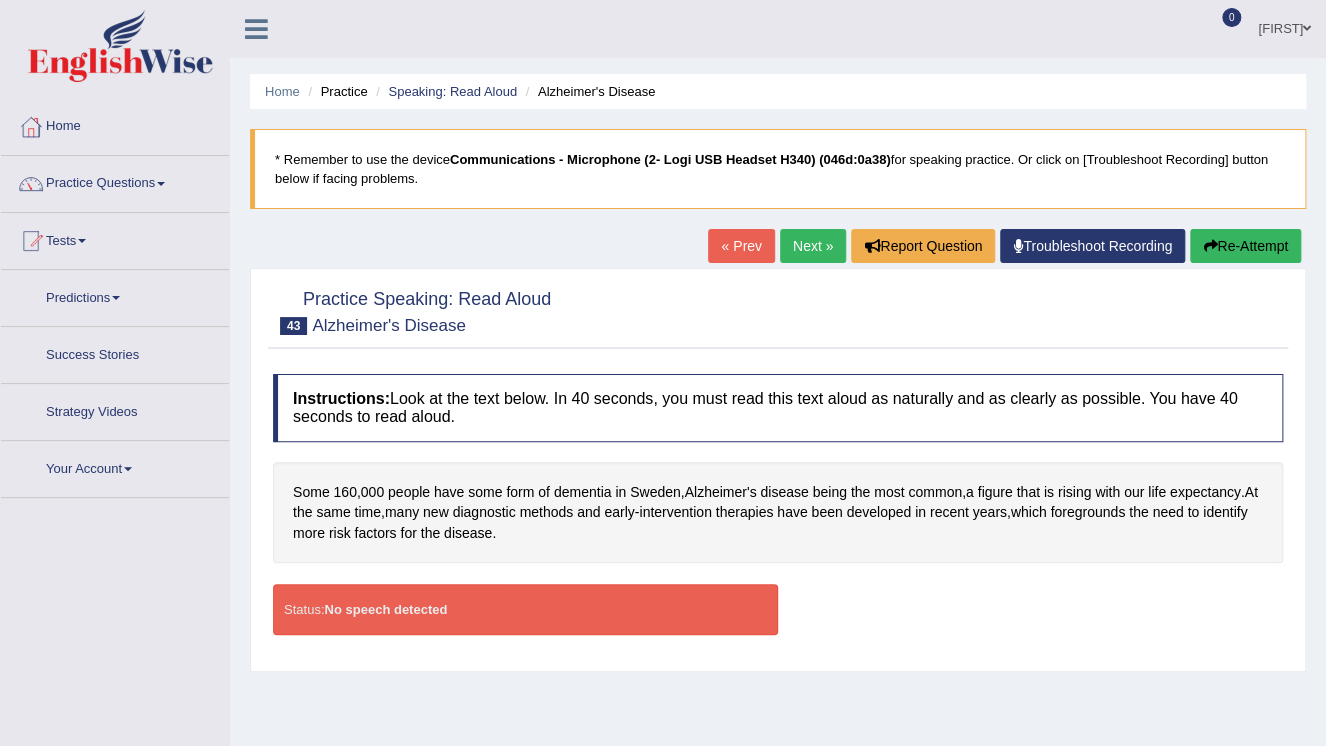 scroll, scrollTop: 0, scrollLeft: 0, axis: both 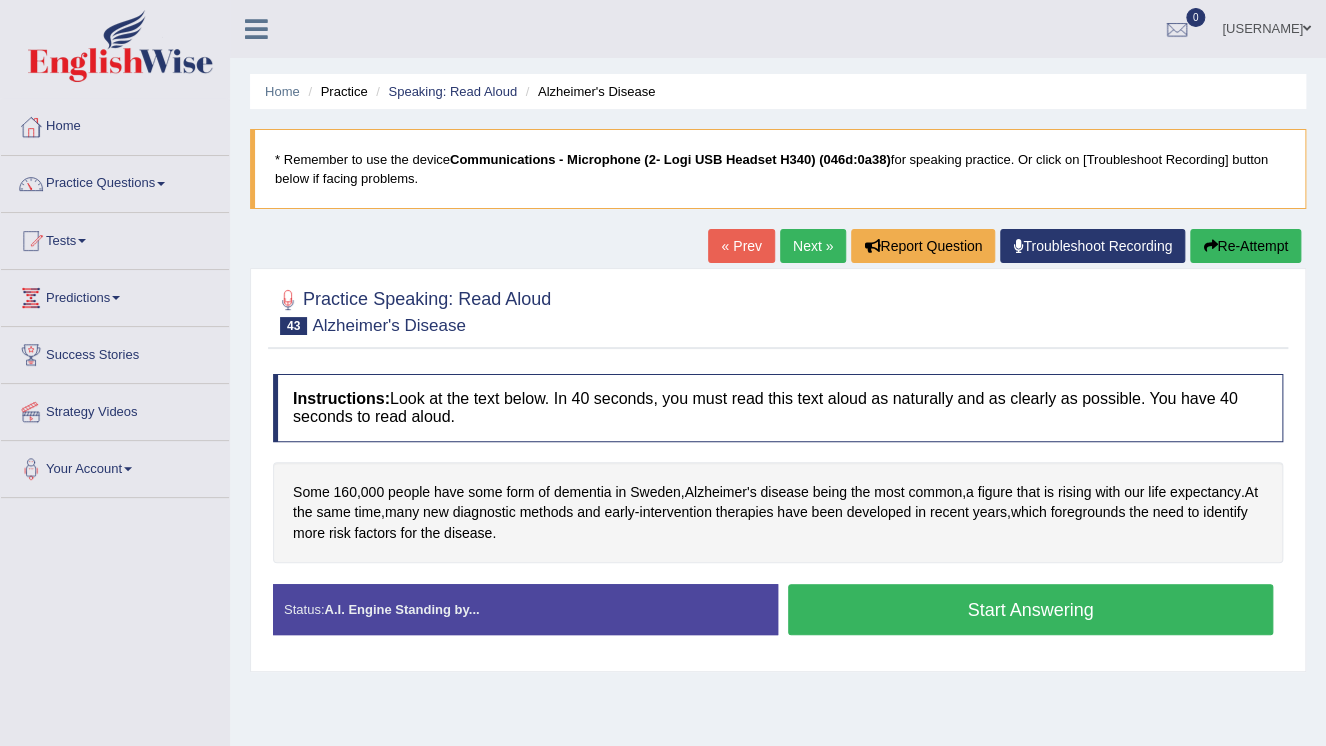 click on "Start Answering" at bounding box center [1030, 609] 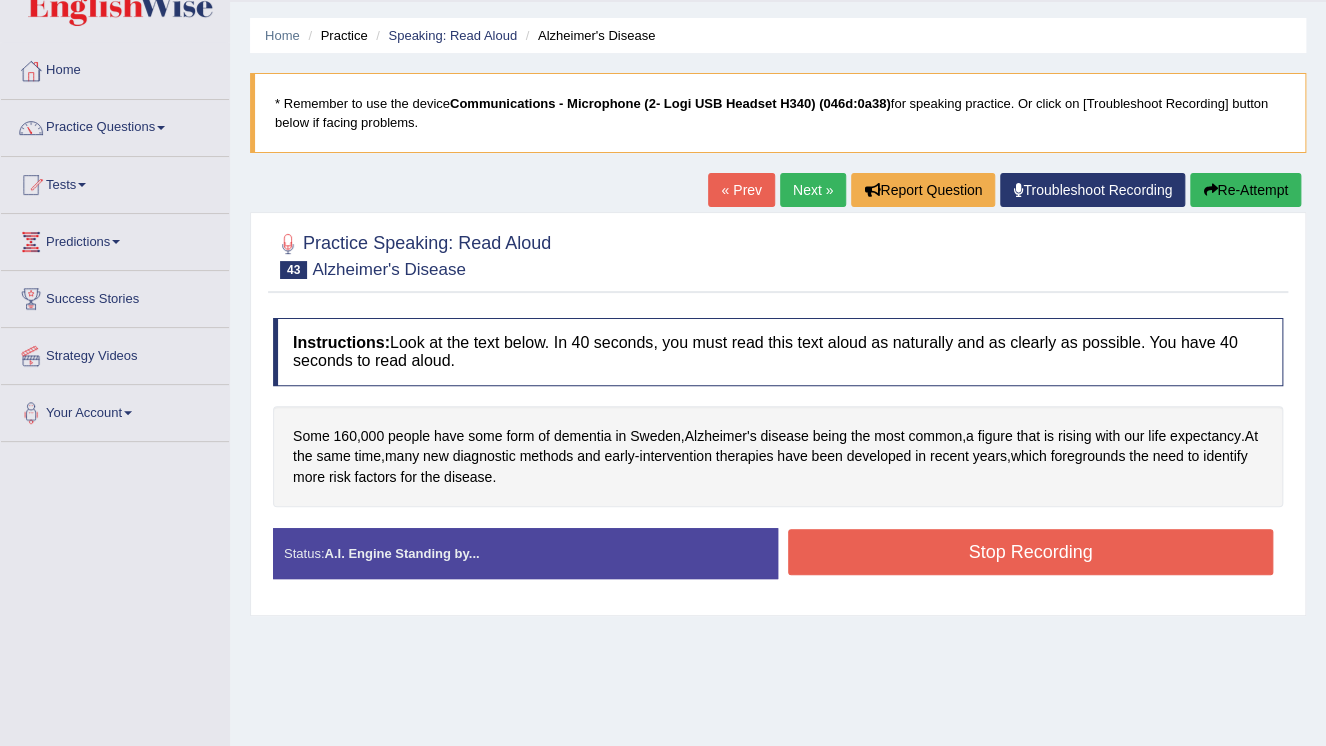 scroll, scrollTop: 160, scrollLeft: 0, axis: vertical 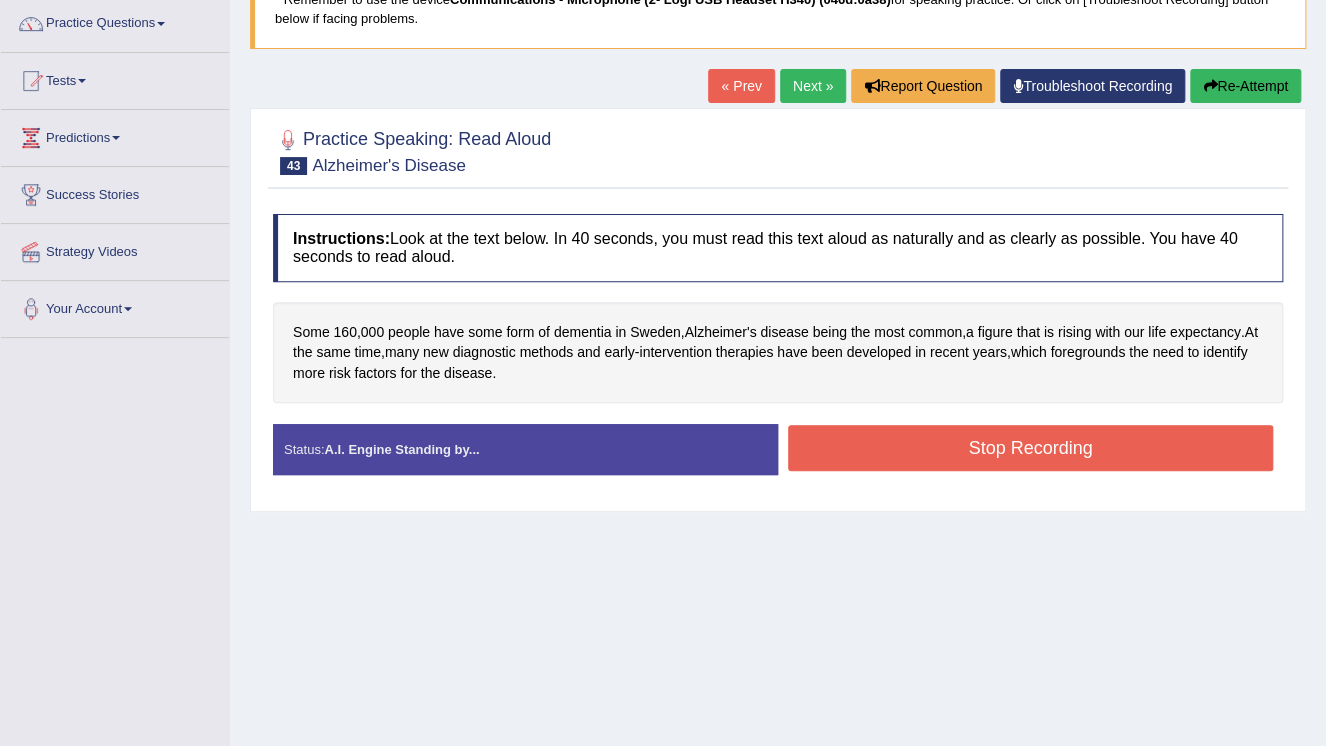 click on "Stop Recording" at bounding box center (1030, 448) 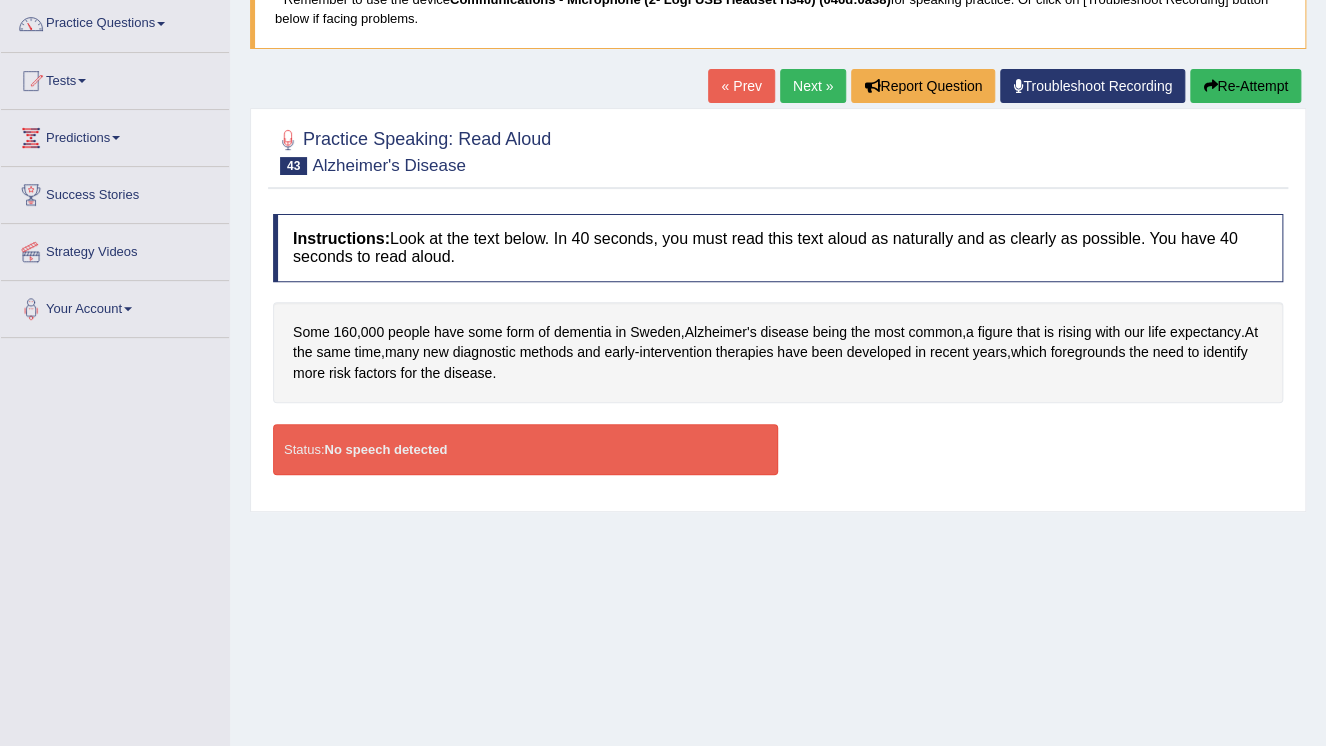 click on "Re-Attempt" at bounding box center (1245, 86) 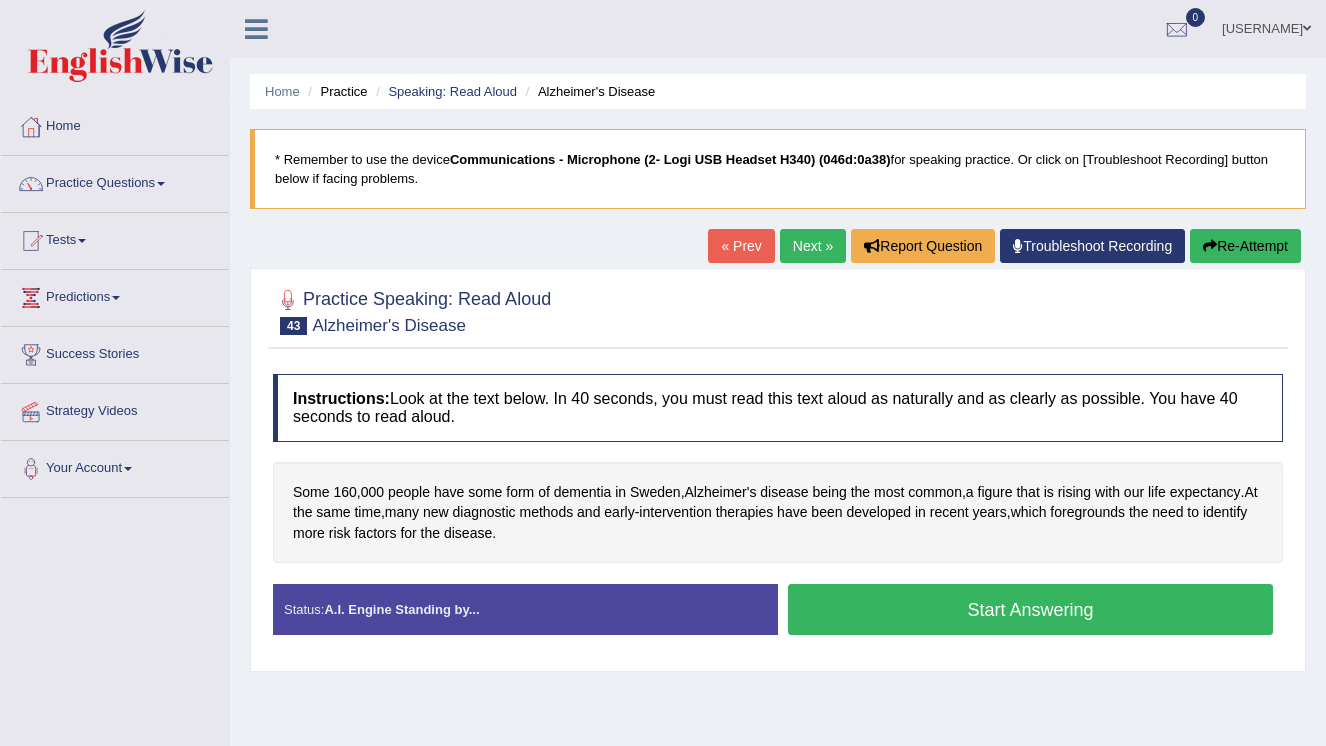 scroll, scrollTop: 166, scrollLeft: 0, axis: vertical 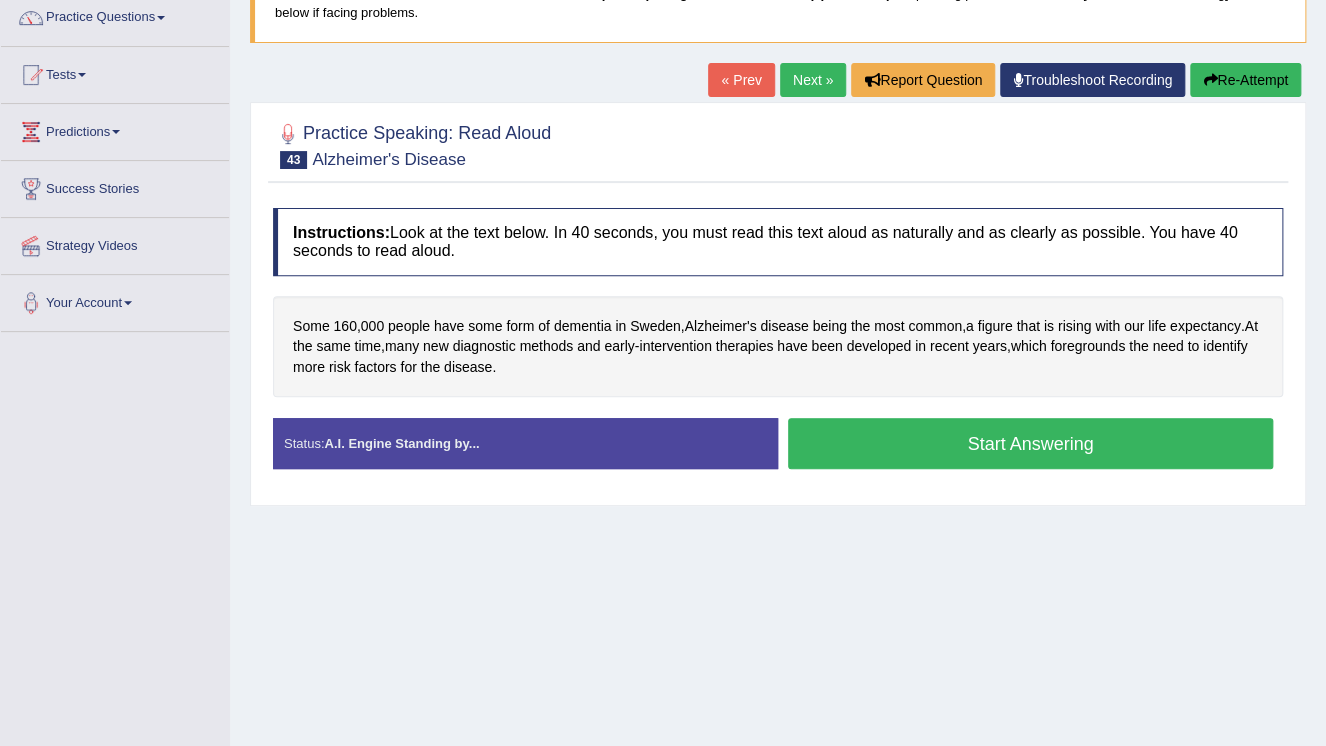 click on "Start Answering" at bounding box center (1030, 443) 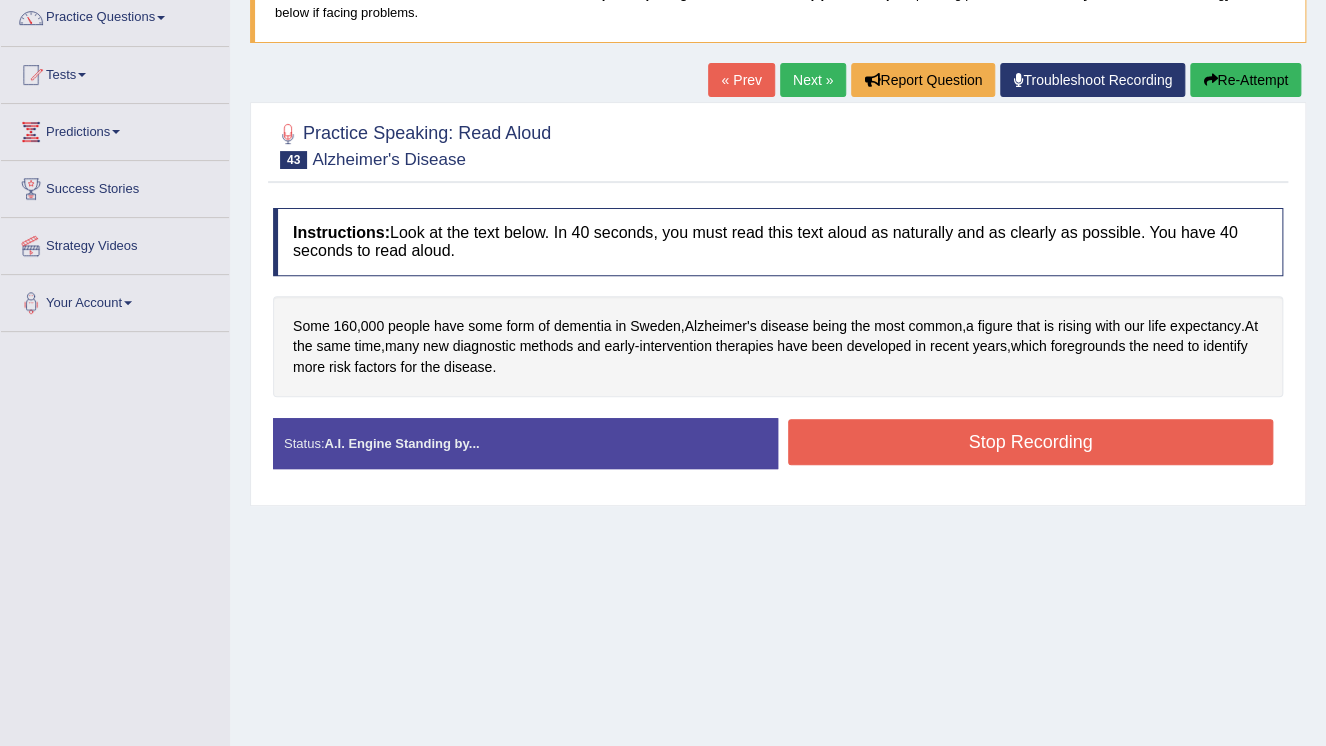 click on "Stop Recording" at bounding box center (1030, 442) 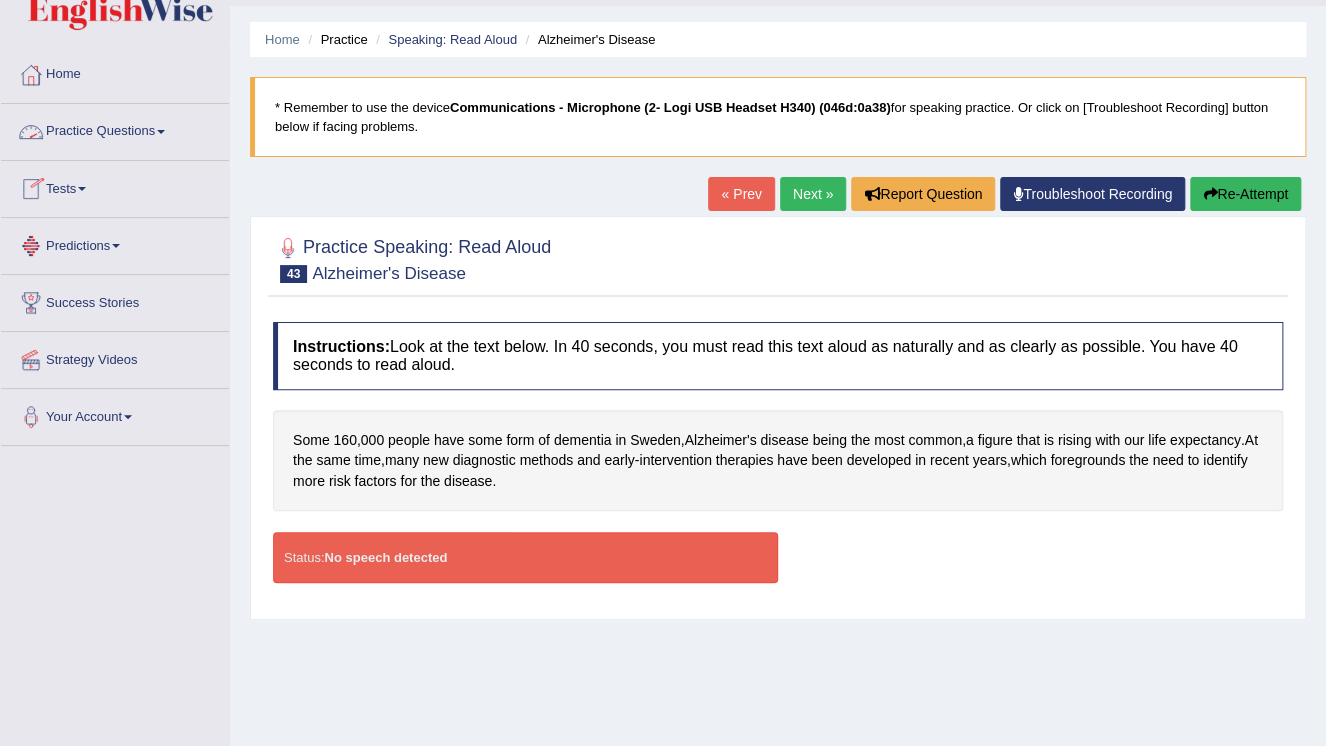 scroll, scrollTop: 0, scrollLeft: 0, axis: both 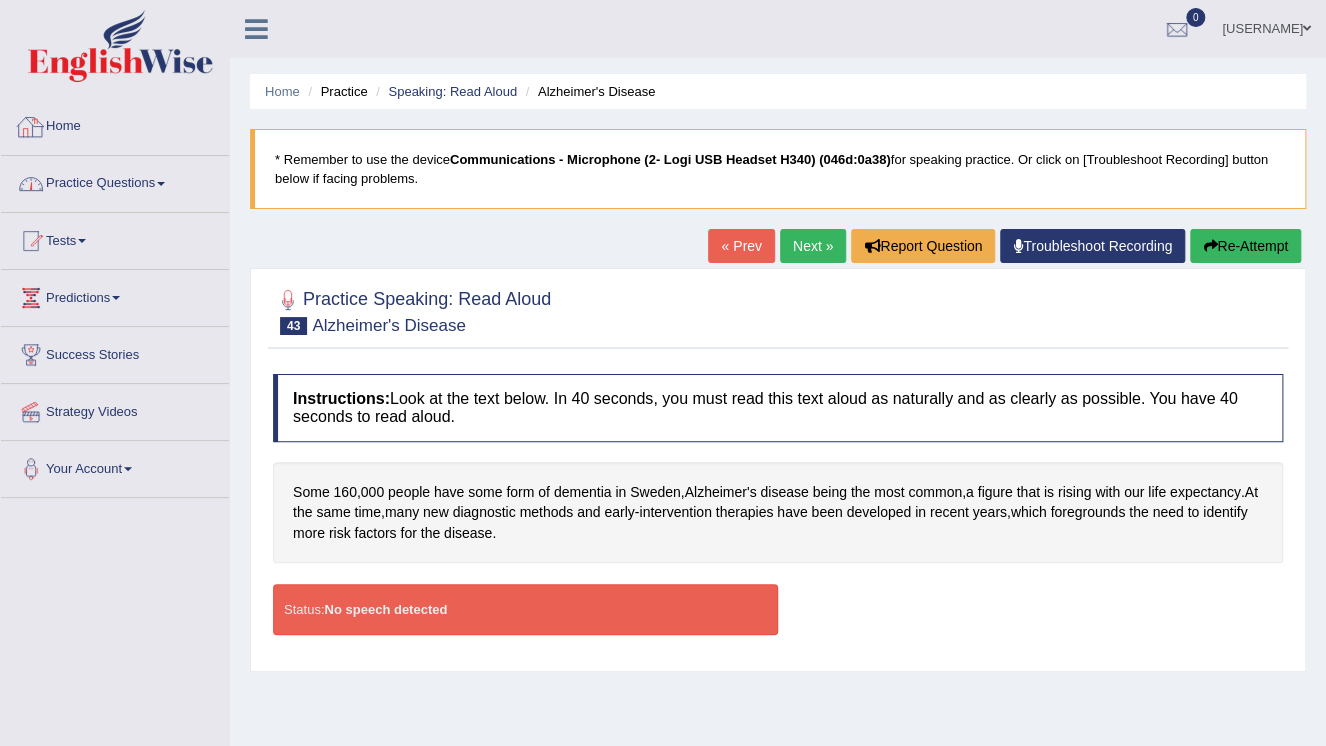 click on "Home" at bounding box center [115, 124] 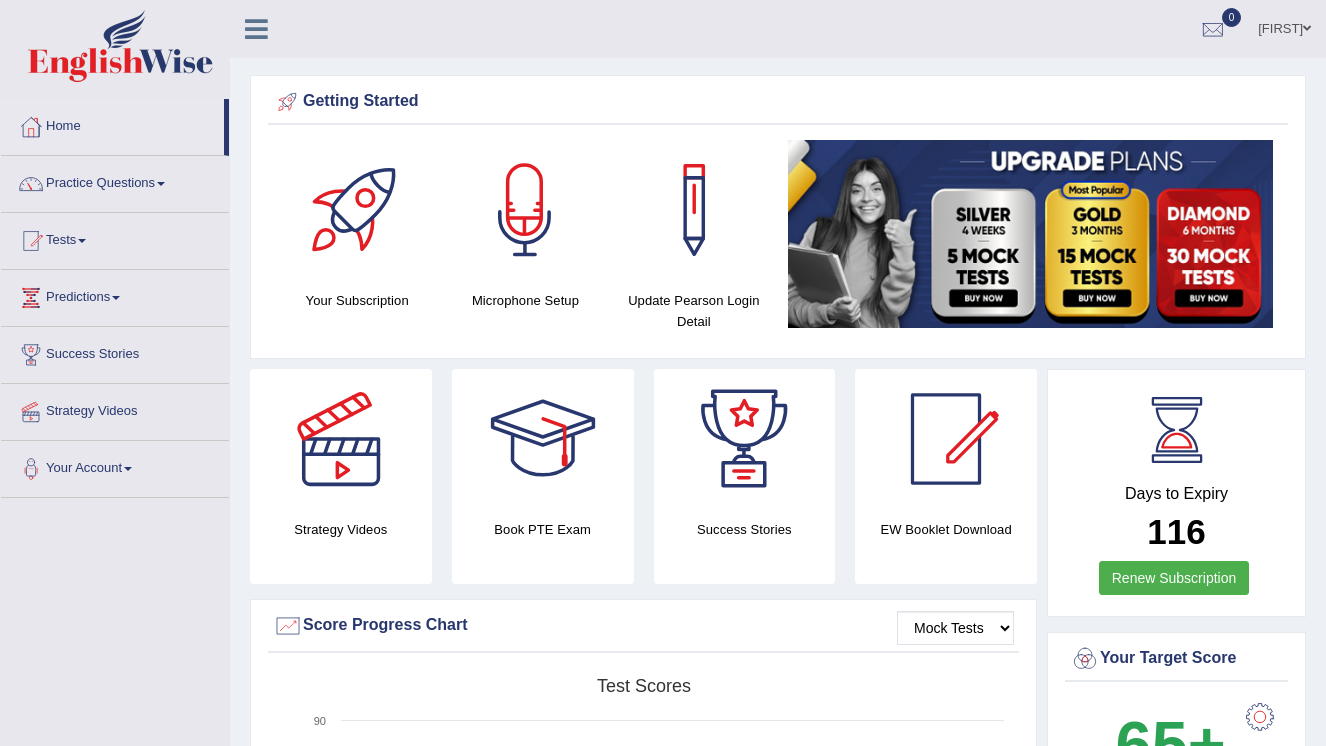 scroll, scrollTop: 0, scrollLeft: 0, axis: both 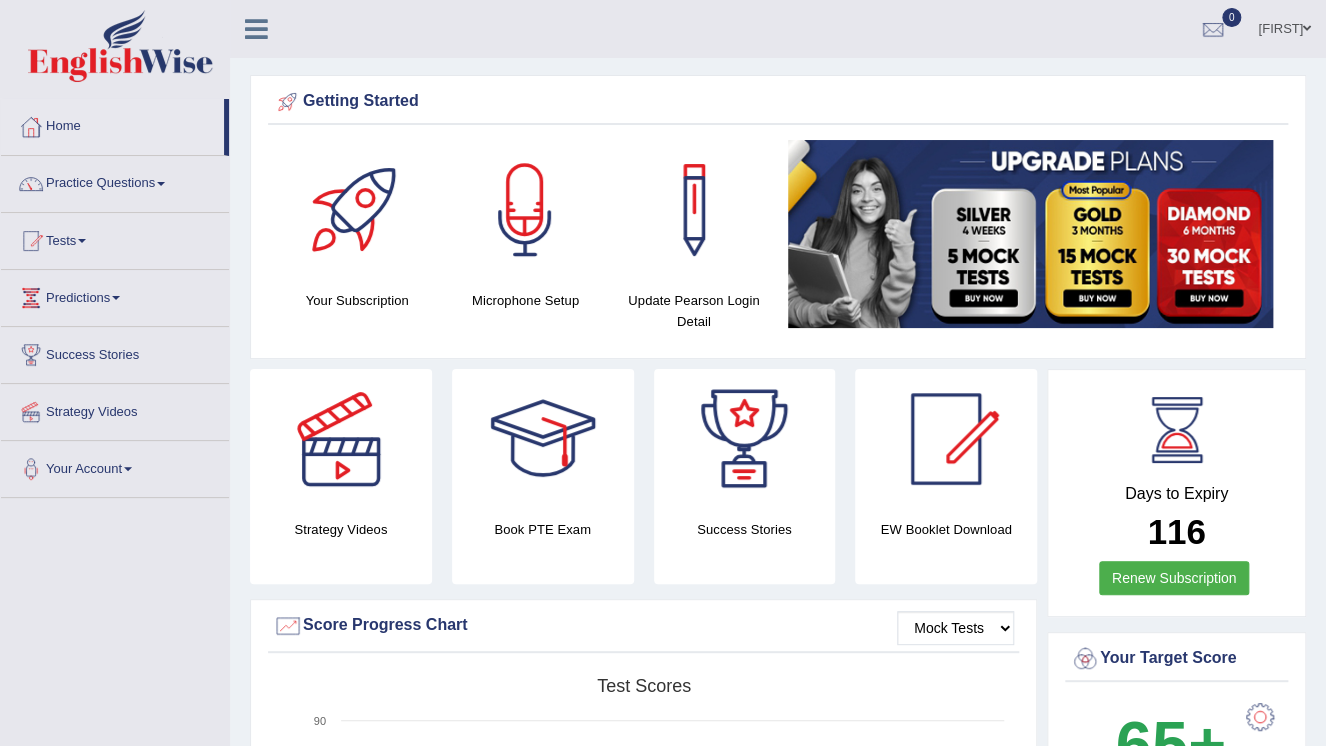 click on "abanoub" at bounding box center [1284, 26] 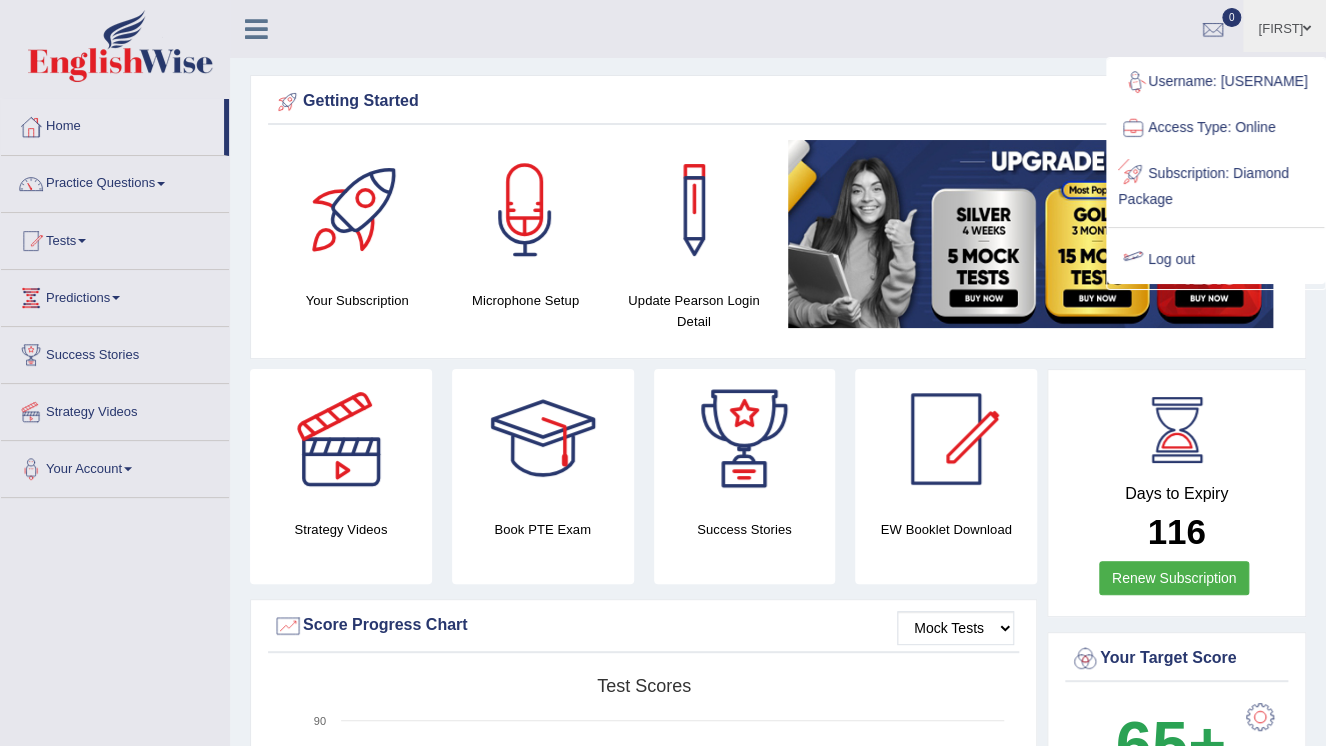 click on "Log out" at bounding box center (1216, 260) 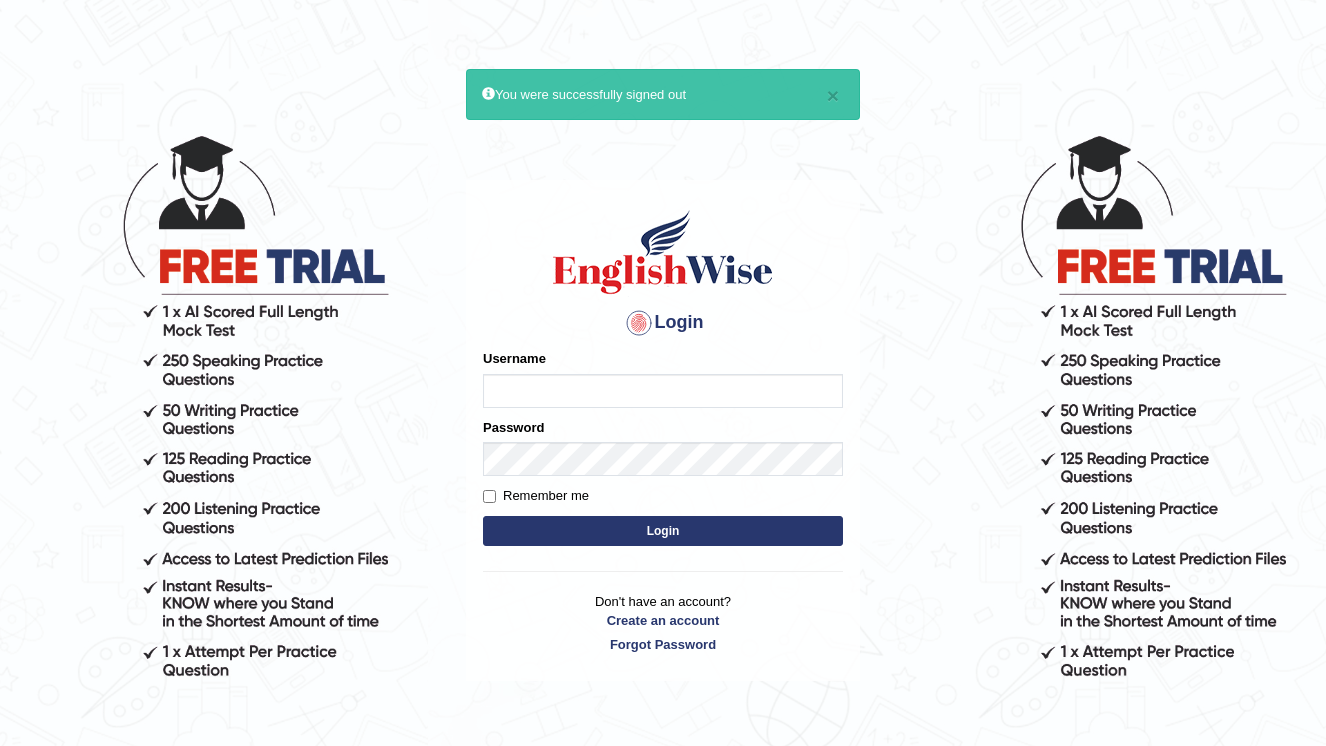 scroll, scrollTop: 0, scrollLeft: 0, axis: both 